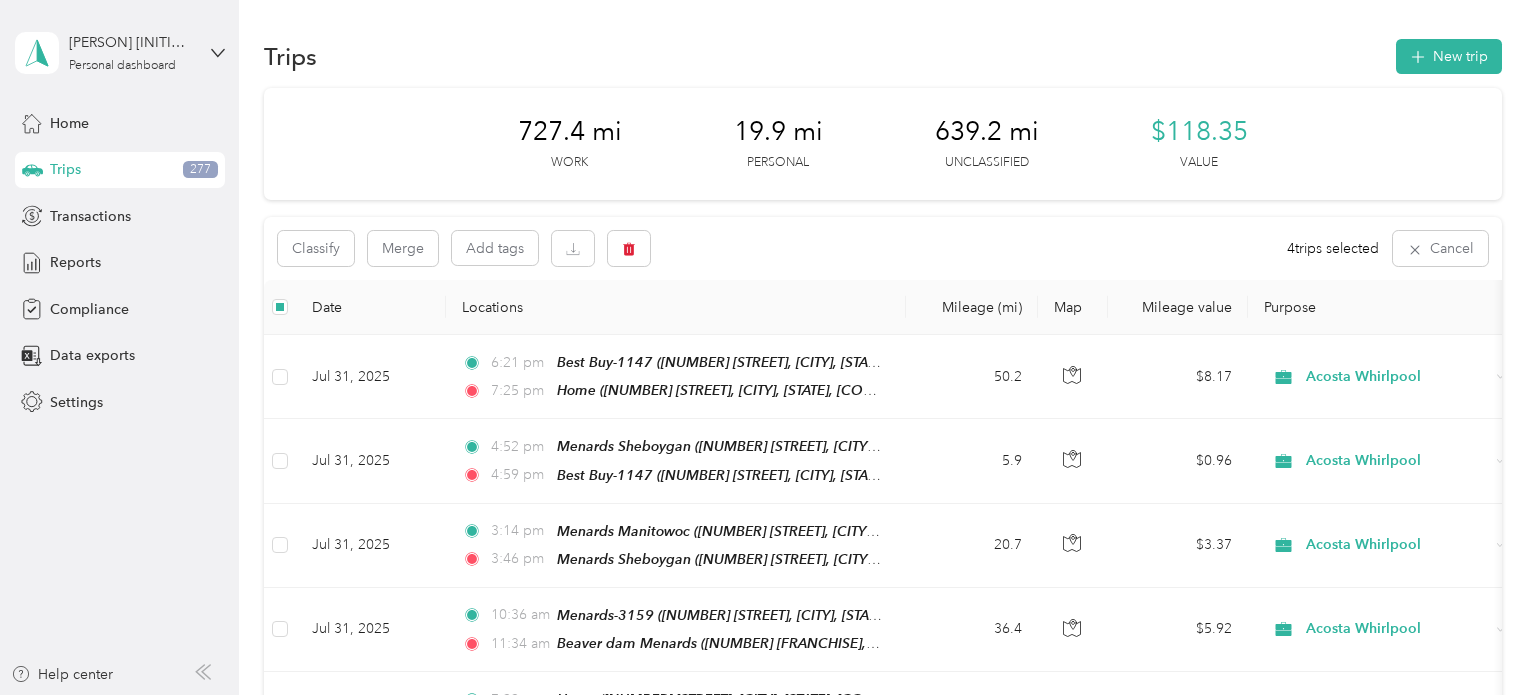 scroll, scrollTop: 0, scrollLeft: 0, axis: both 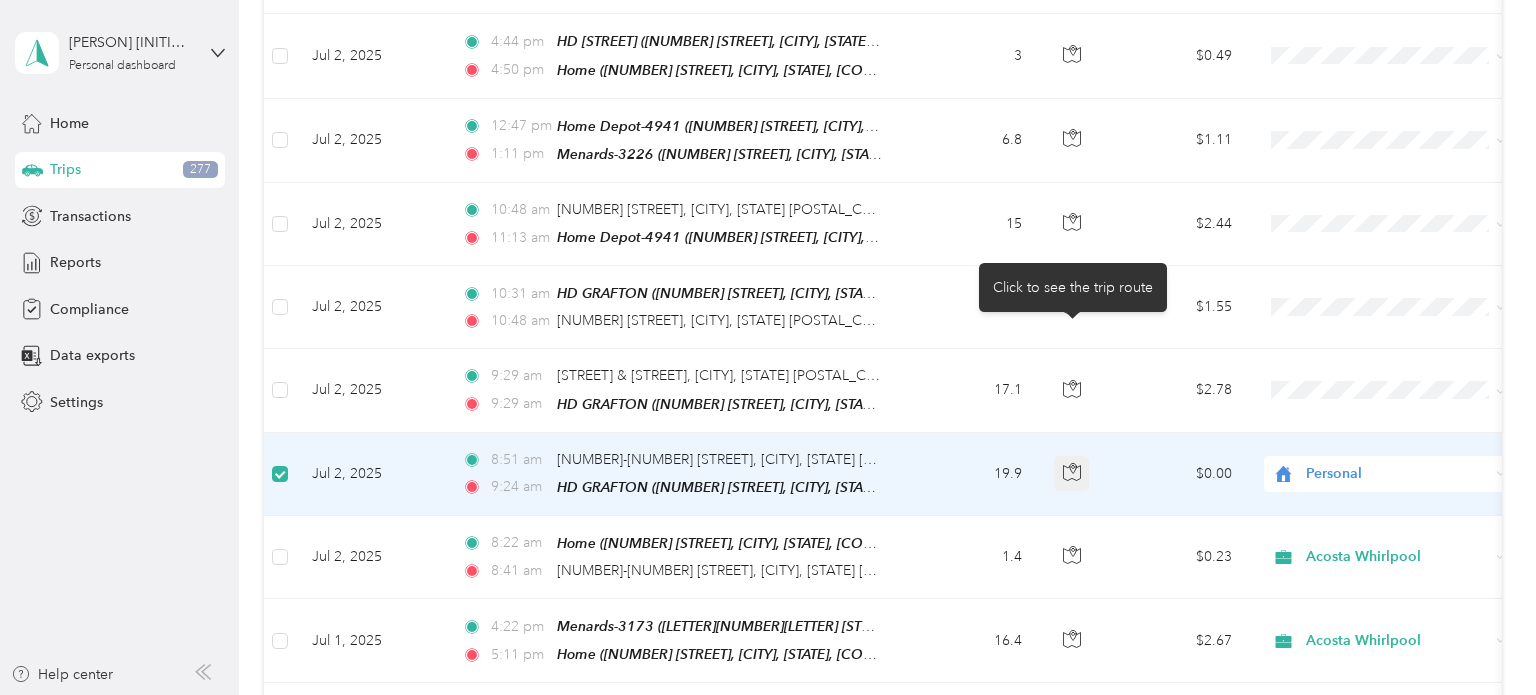 click 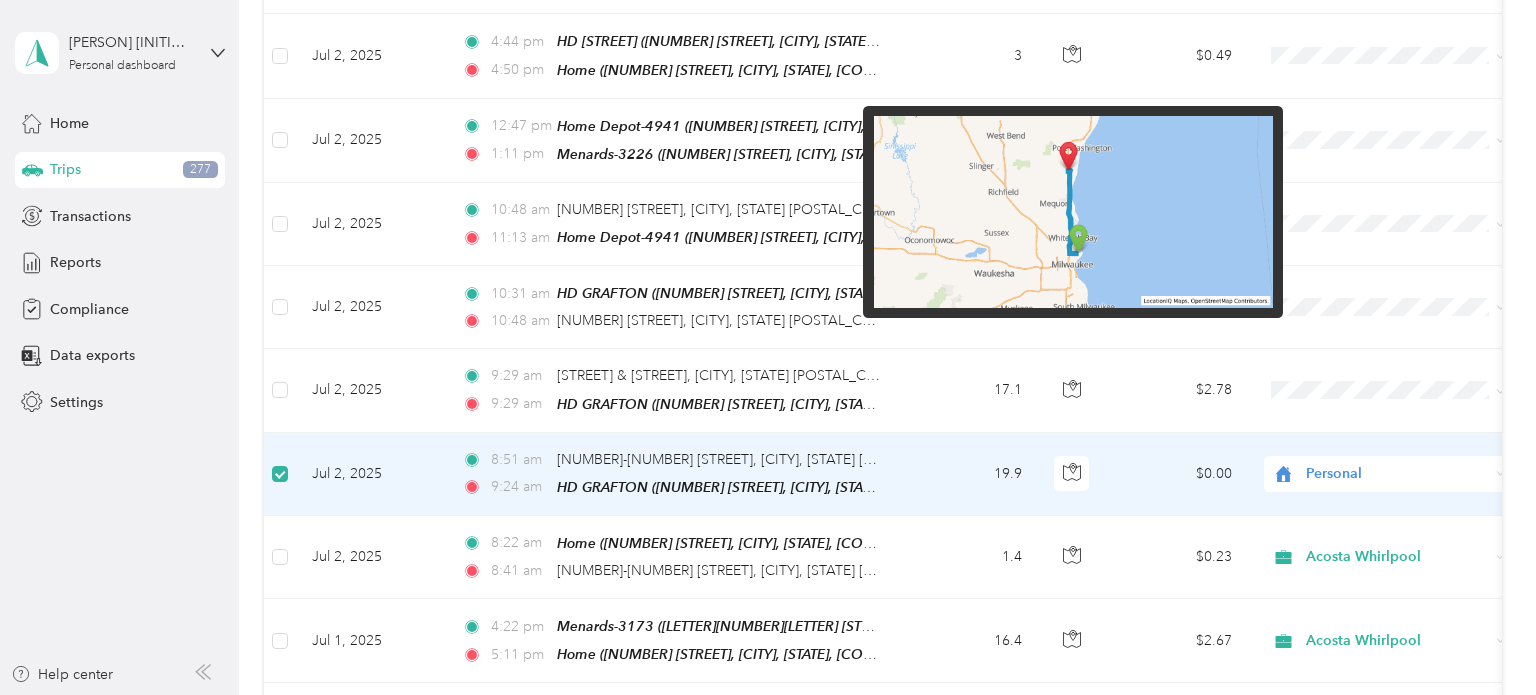 click on "19.9" at bounding box center (972, 474) 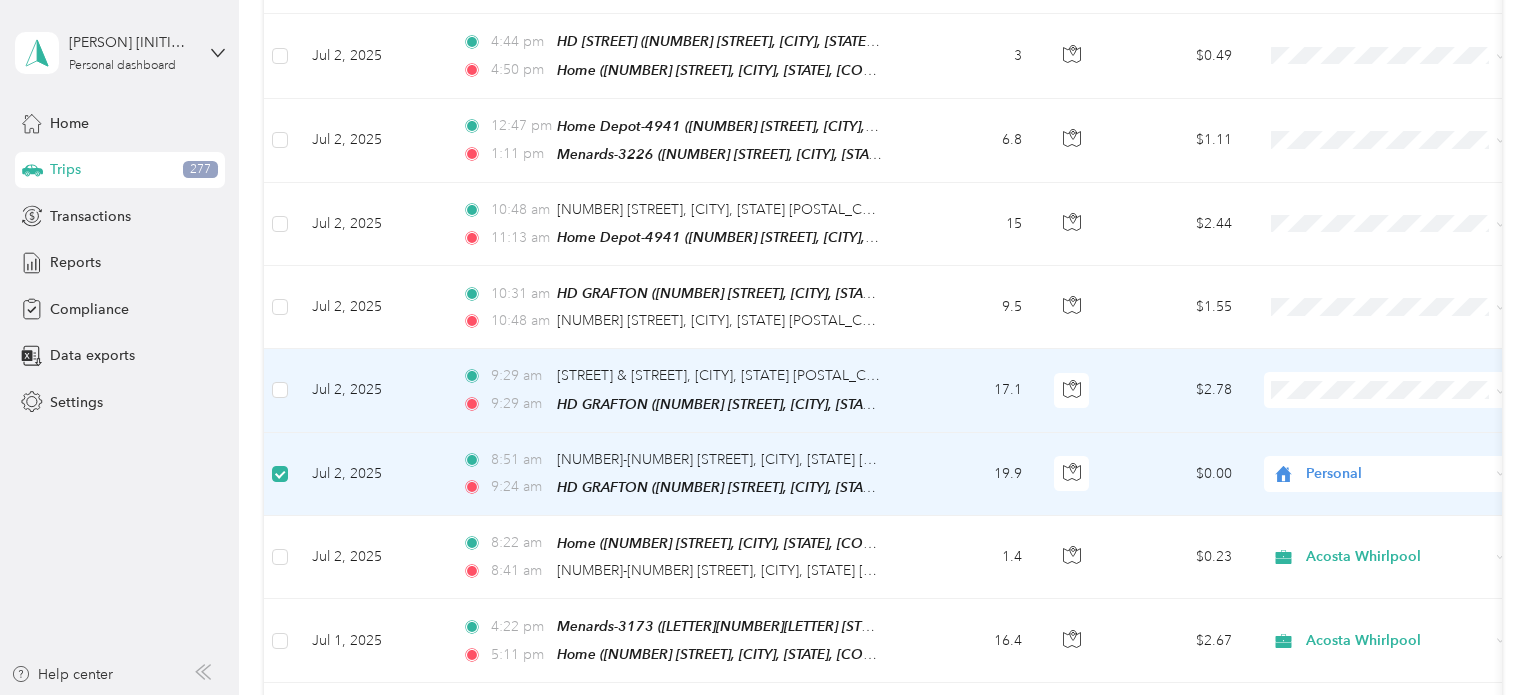 click at bounding box center [1073, 390] 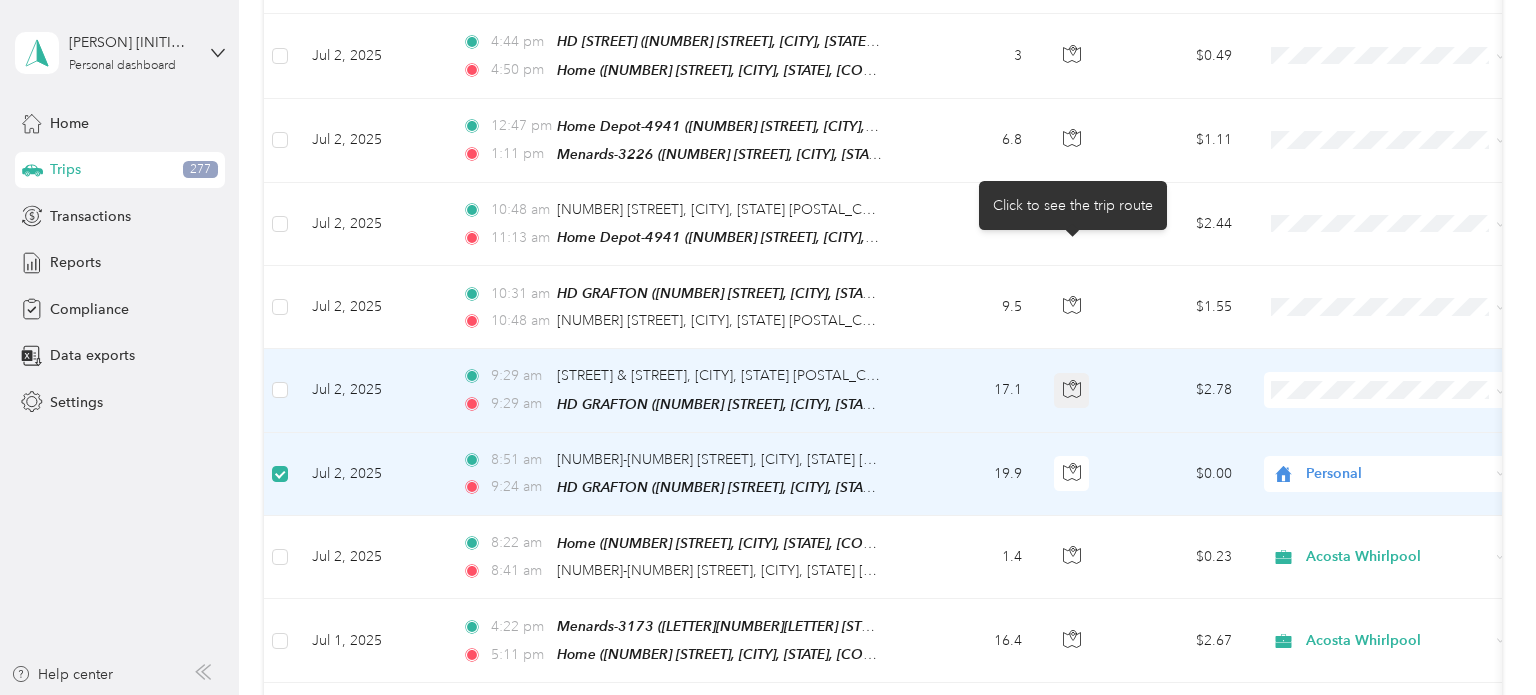 click 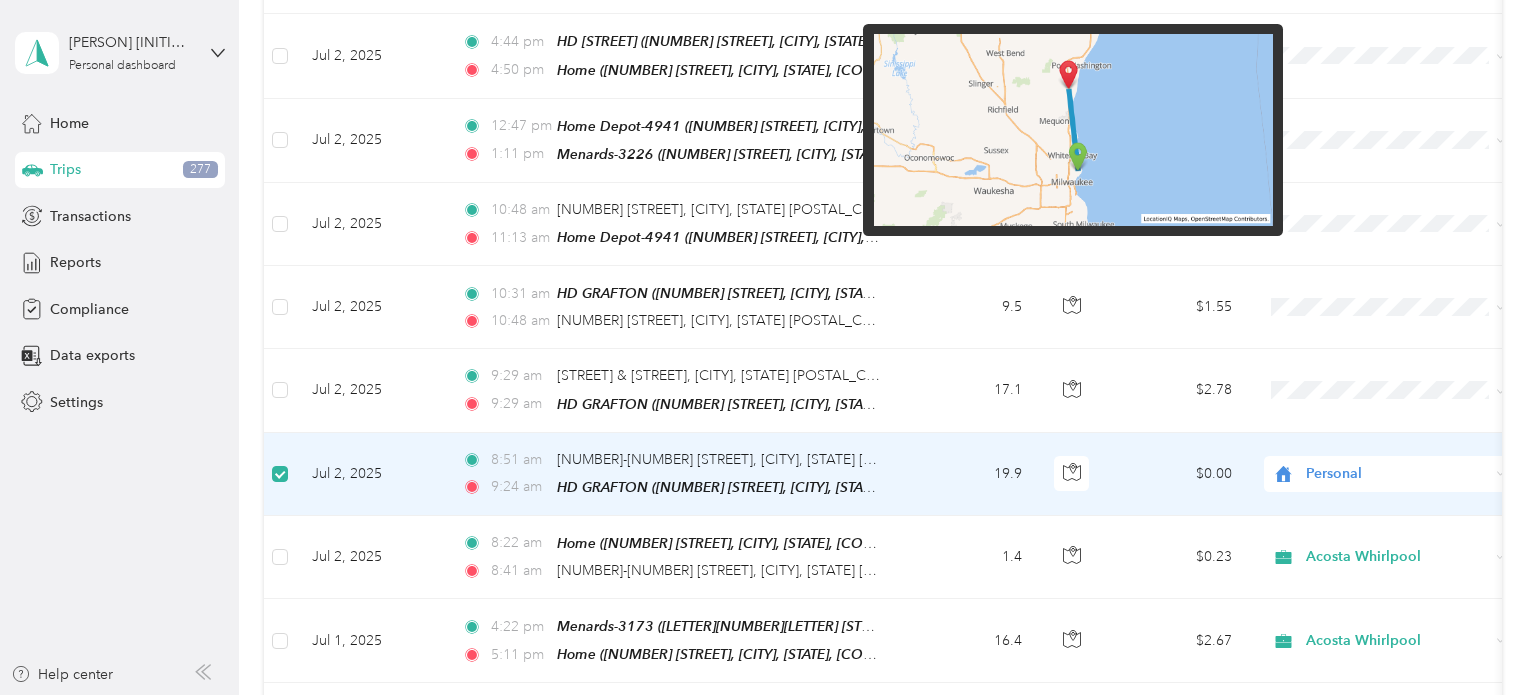 click on "Personal" at bounding box center [1380, 474] 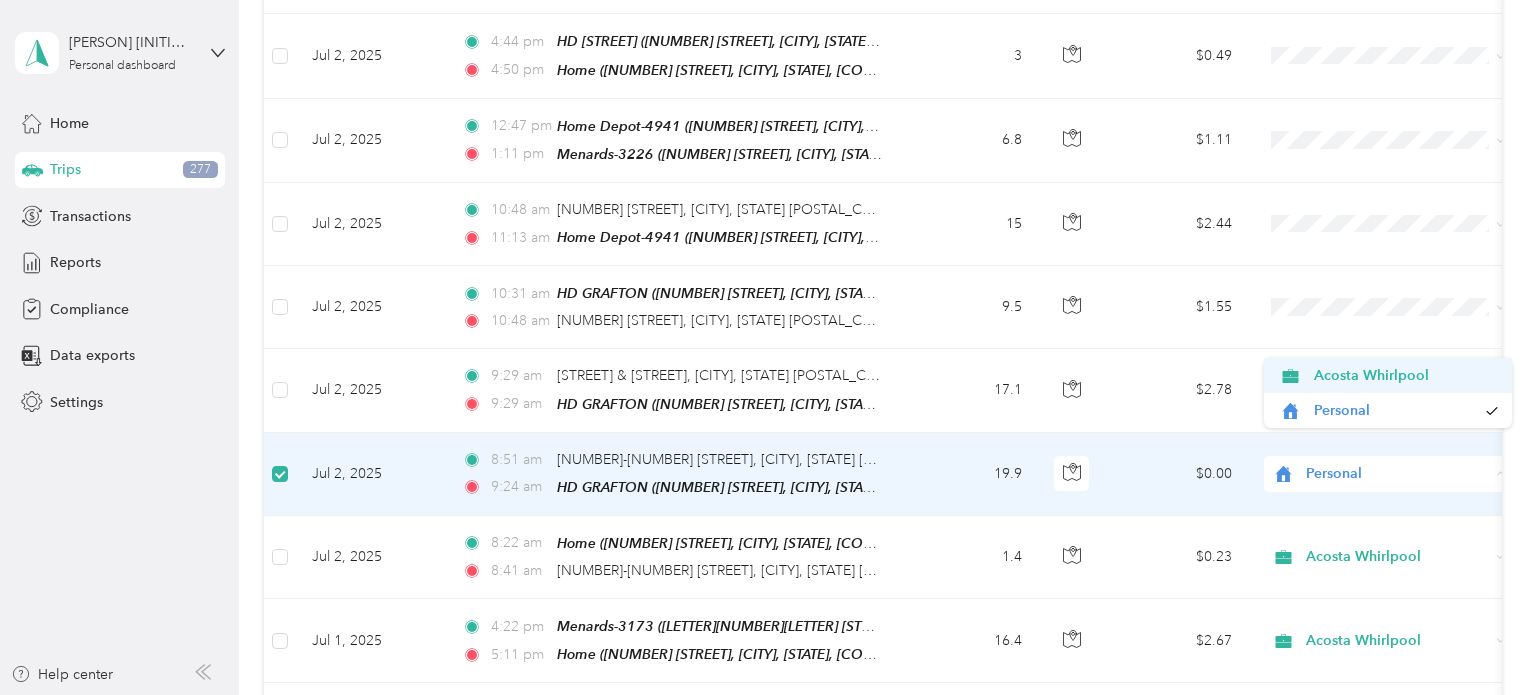 click on "Acosta Whirlpool" at bounding box center (1388, 375) 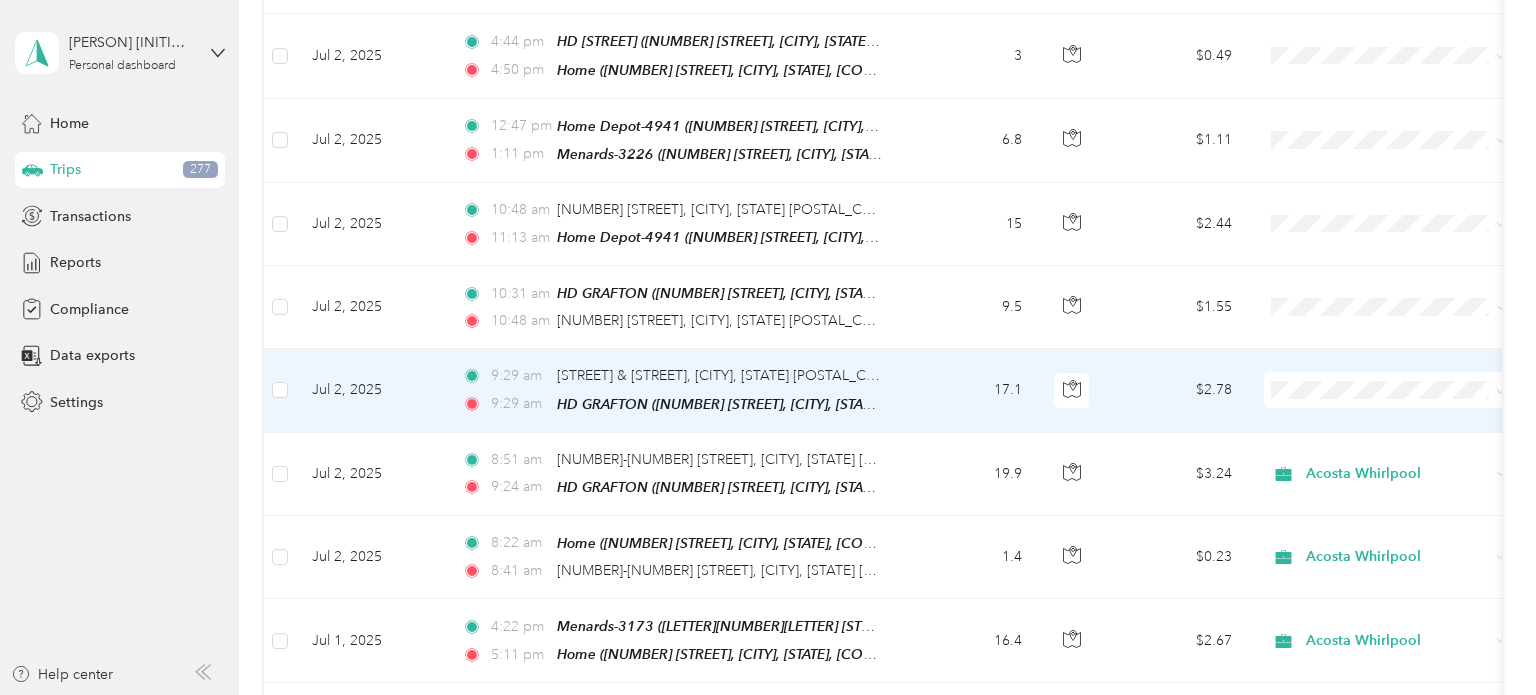 click at bounding box center [280, 390] 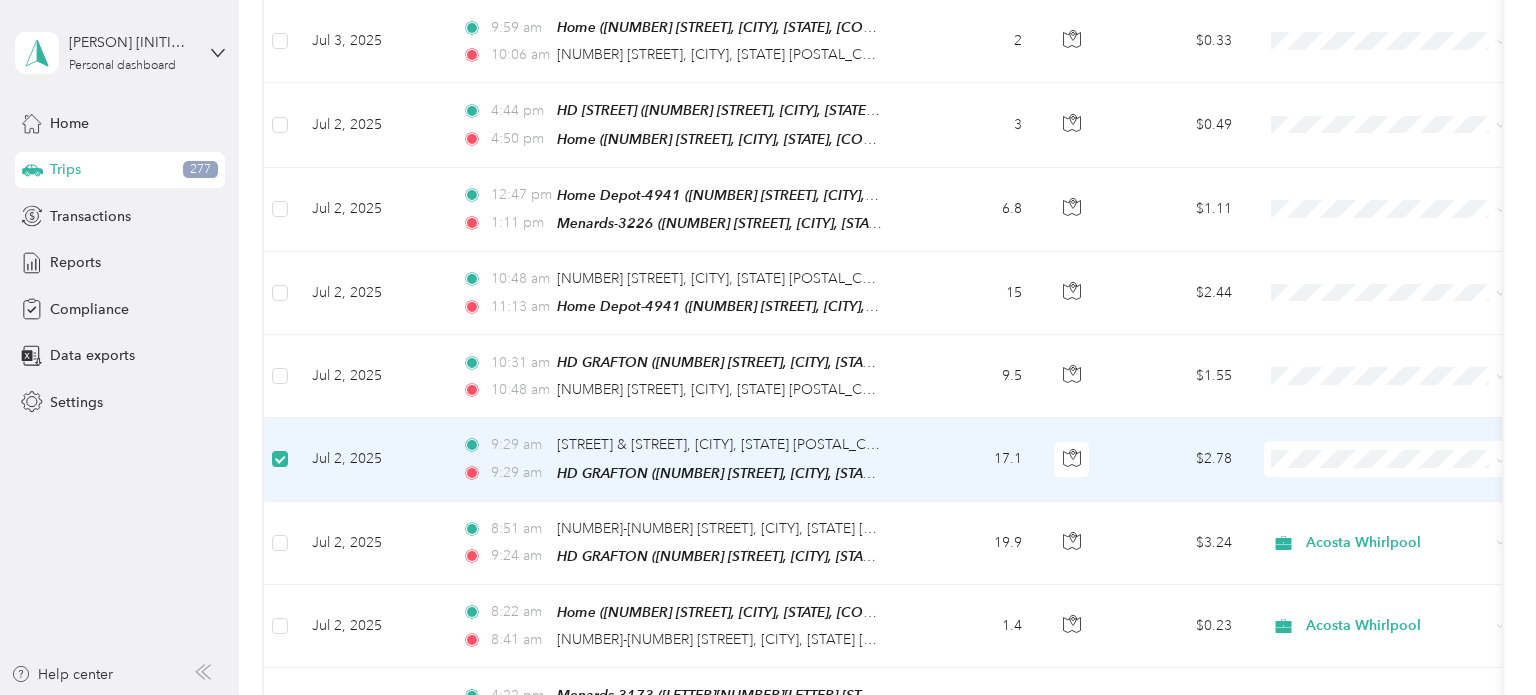 scroll, scrollTop: 9648, scrollLeft: 0, axis: vertical 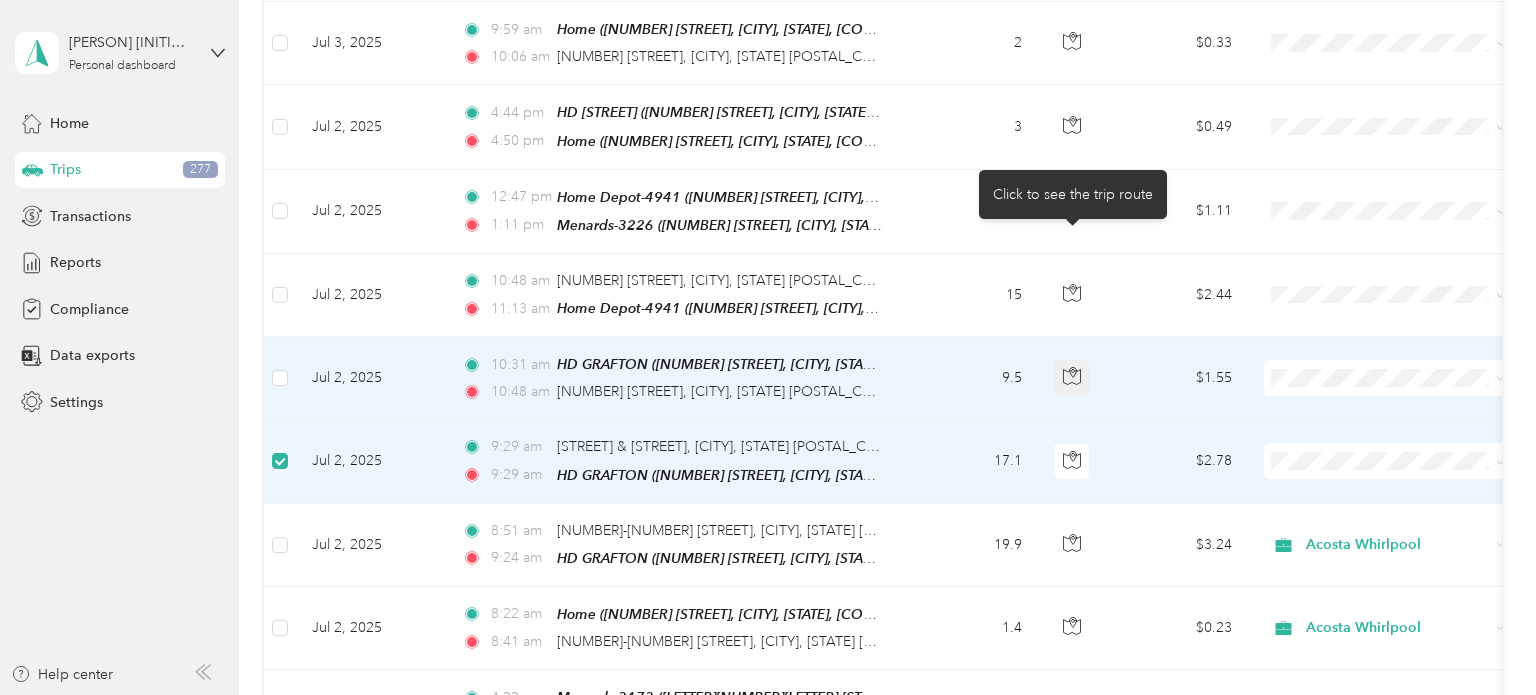 click 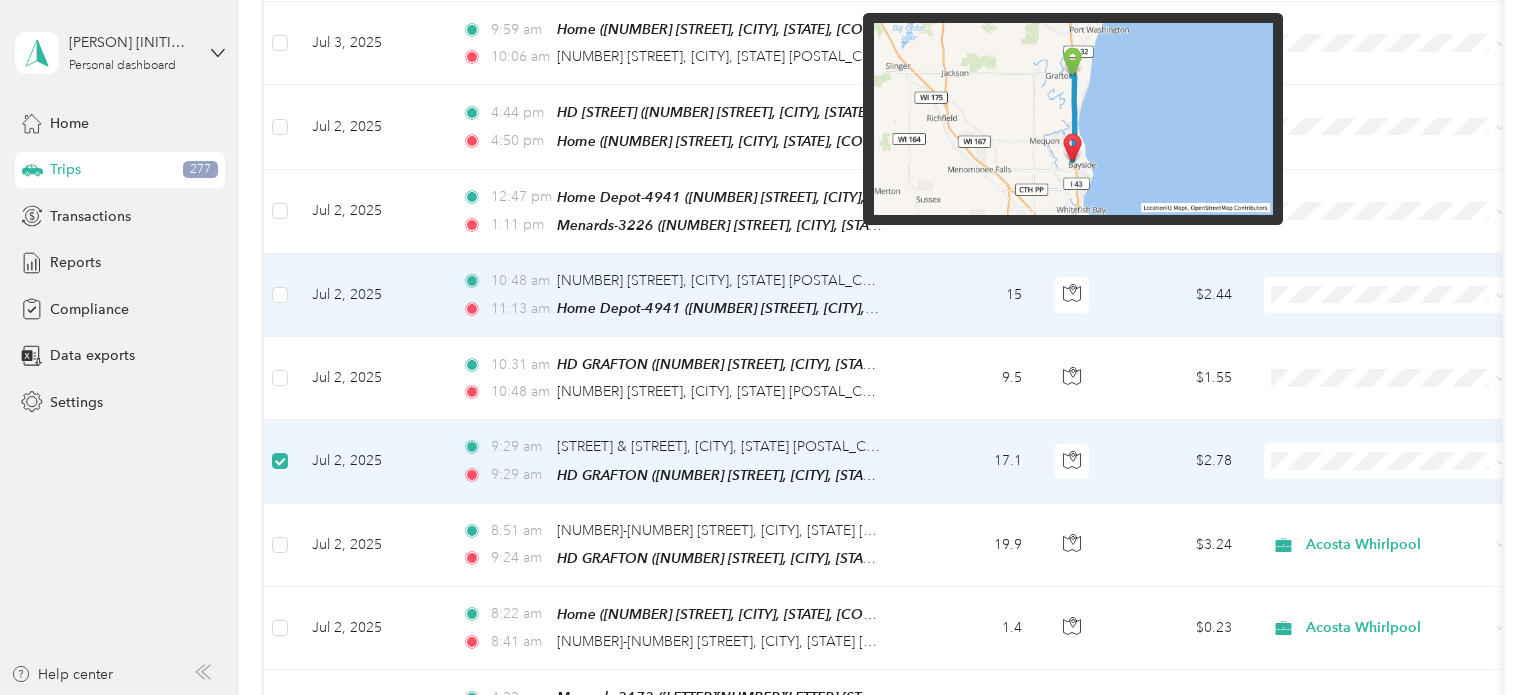 click on "[TIME] [NUMBER] [STREET], [CITY], [STATE] [POSTAL_CODE], [COUNTRY]  [TIME] Home Depot-4941 ([NUMBER] [STREET], [CITY], [STATE])" at bounding box center [676, 295] 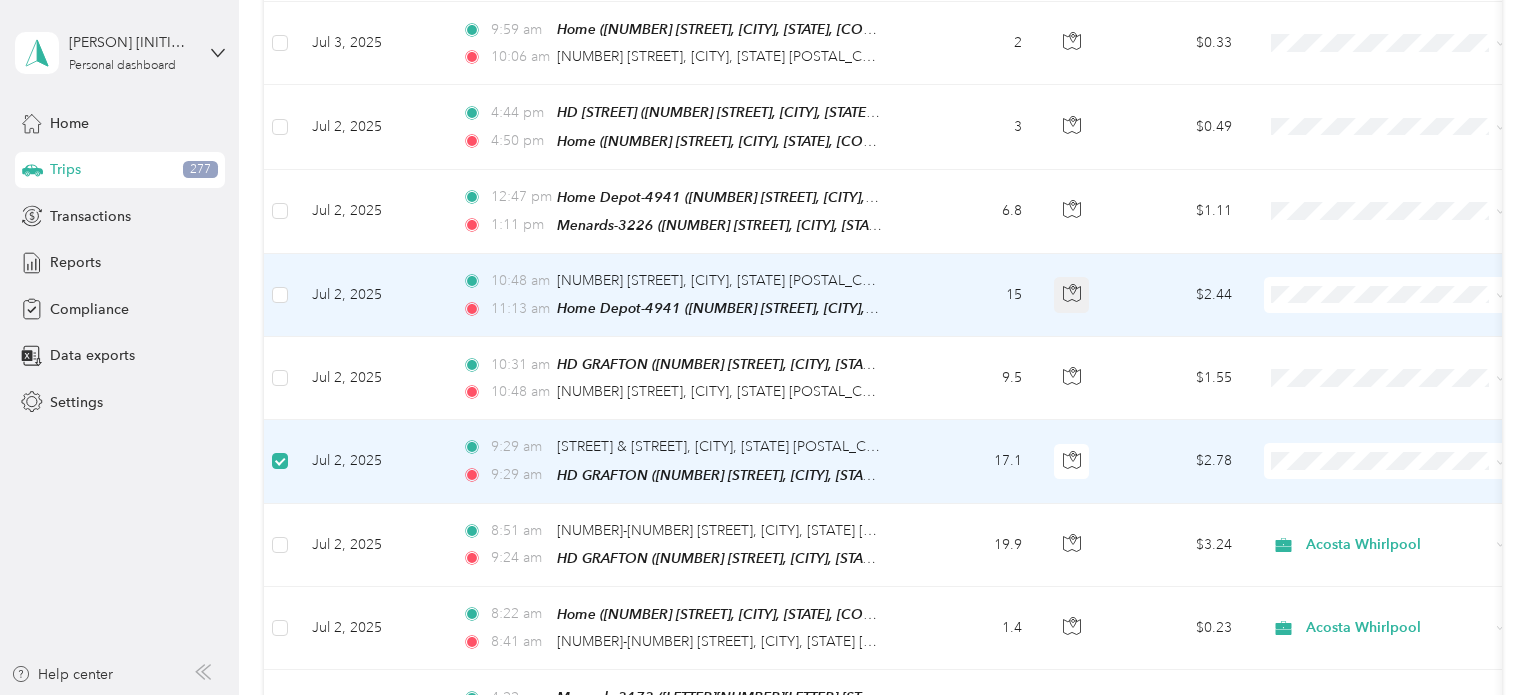 click 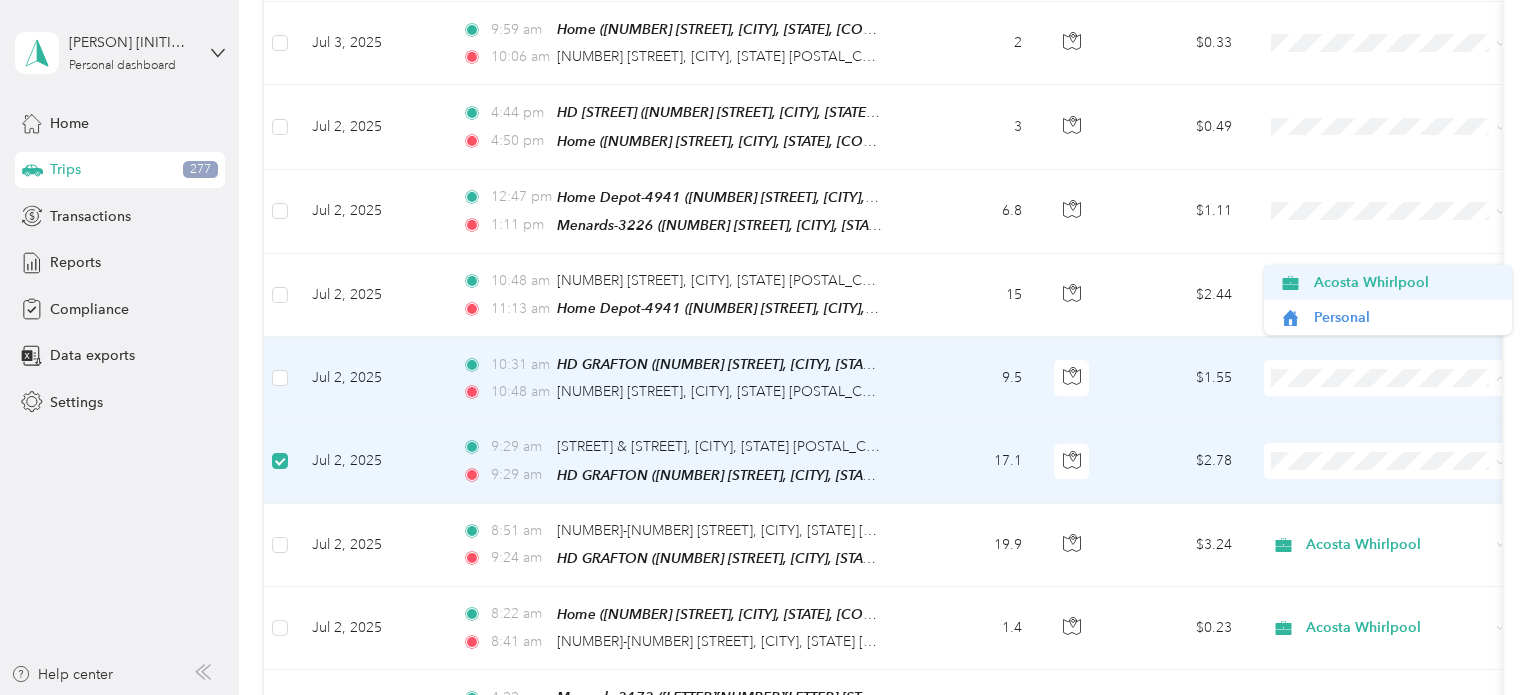 click on "Acosta Whirlpool" at bounding box center (1406, 282) 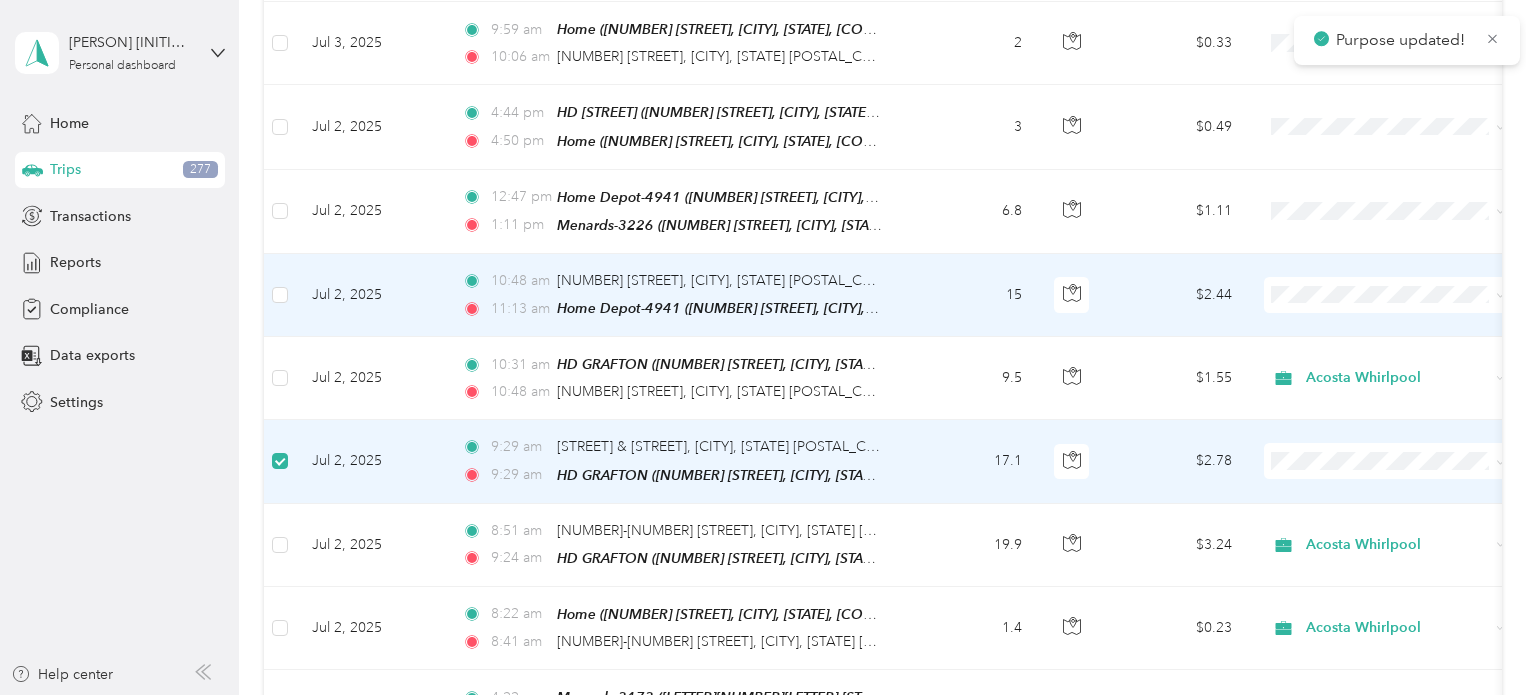 click at bounding box center (1388, 295) 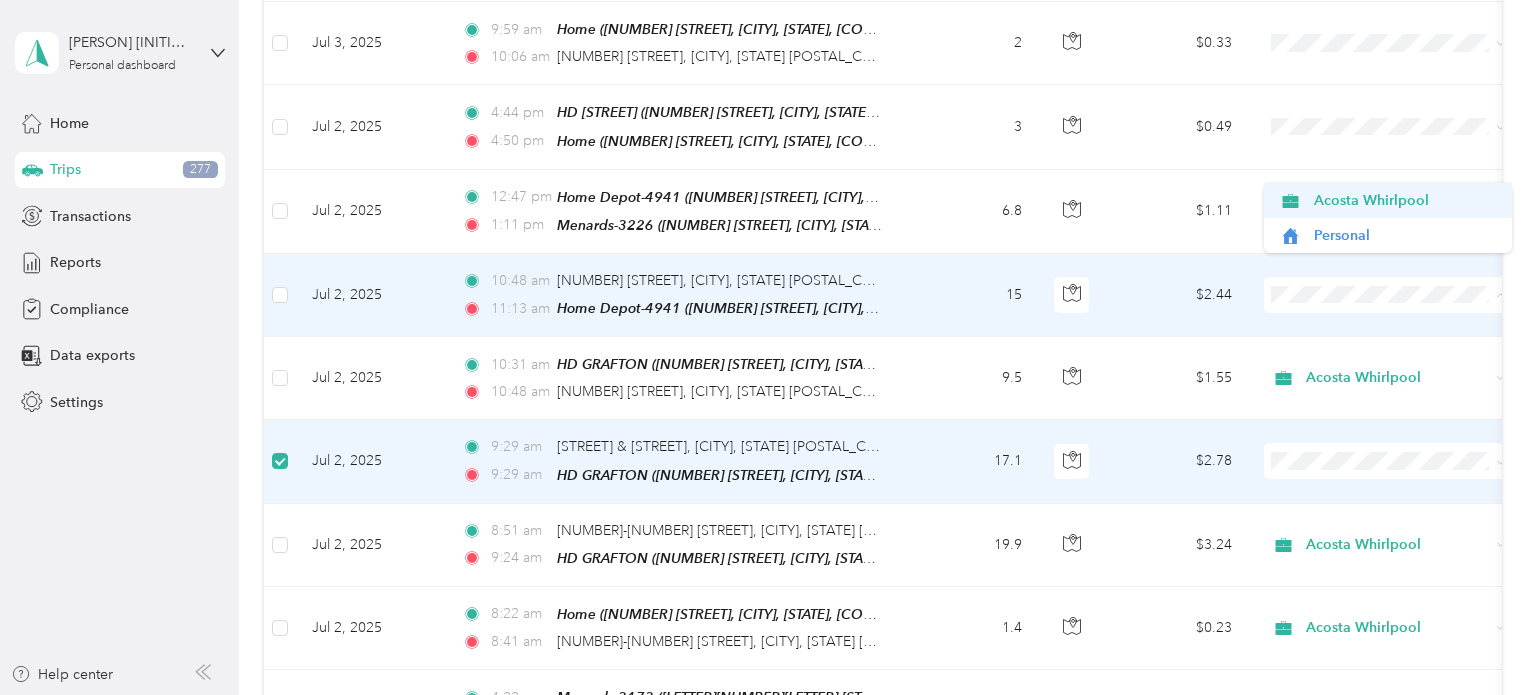 click on "Acosta Whirlpool" at bounding box center (1406, 200) 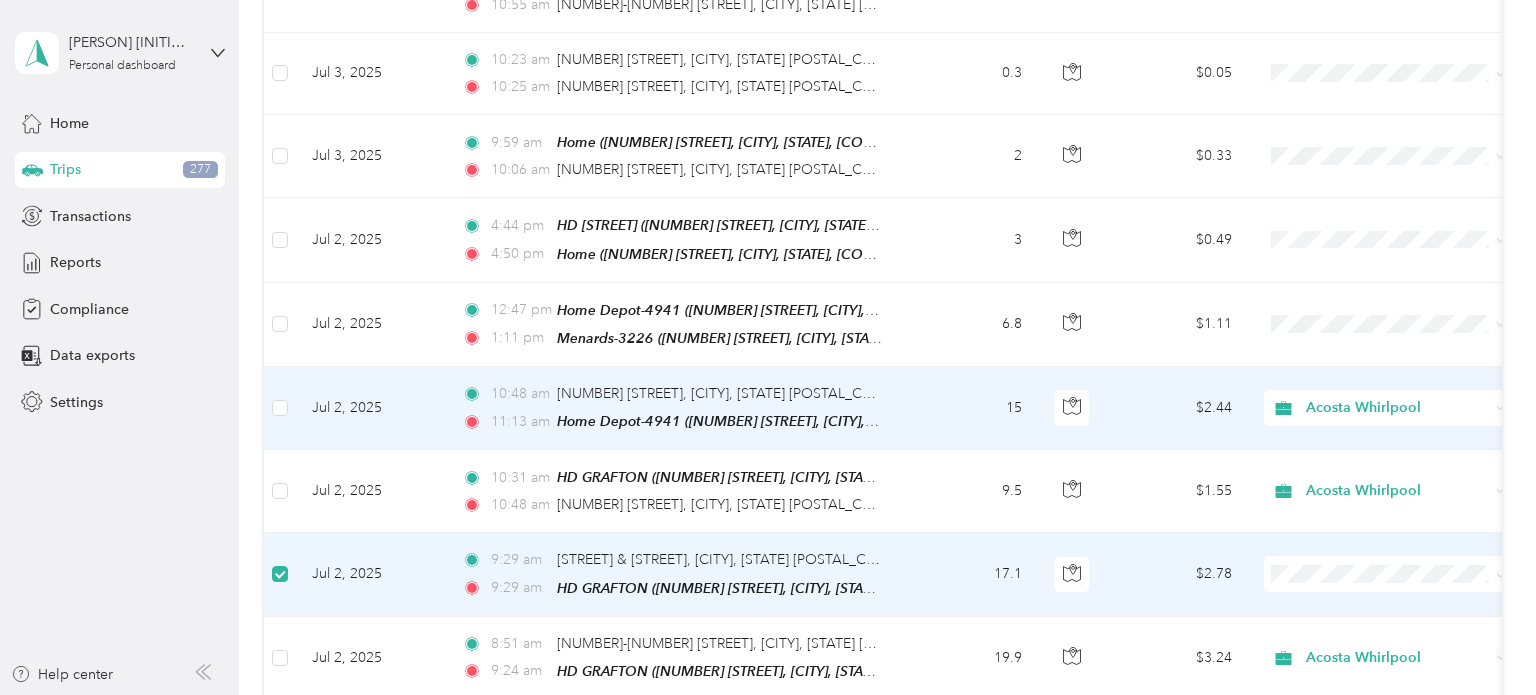 scroll, scrollTop: 9533, scrollLeft: 0, axis: vertical 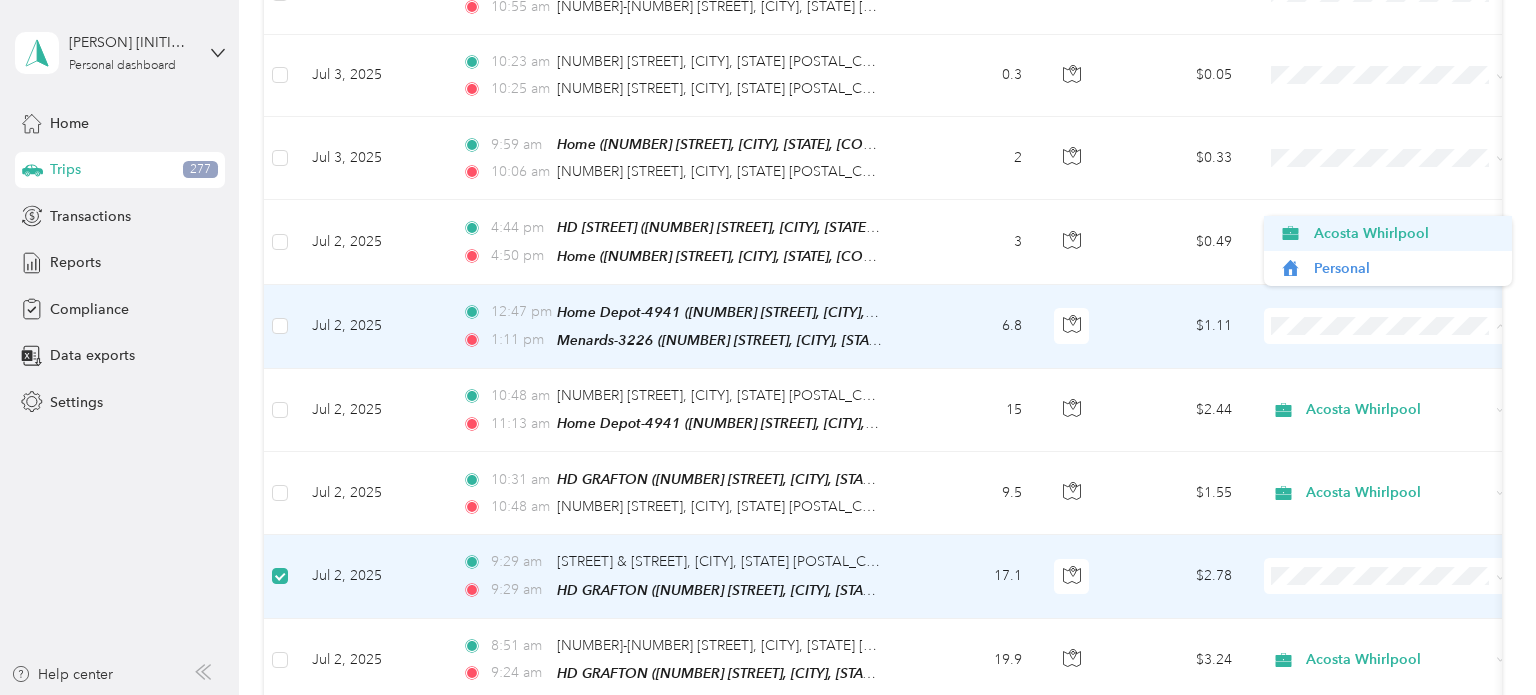click on "Acosta Whirlpool" at bounding box center [1406, 233] 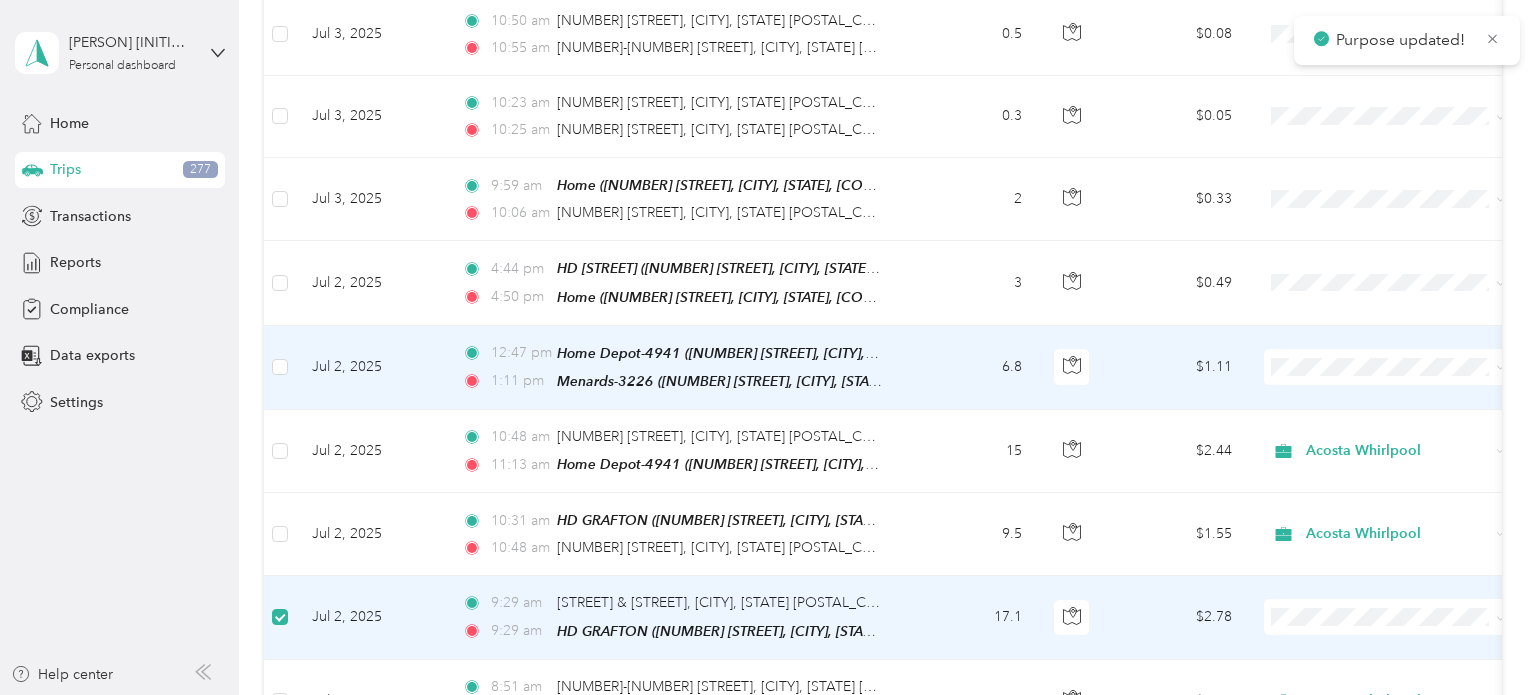 scroll, scrollTop: 9487, scrollLeft: 0, axis: vertical 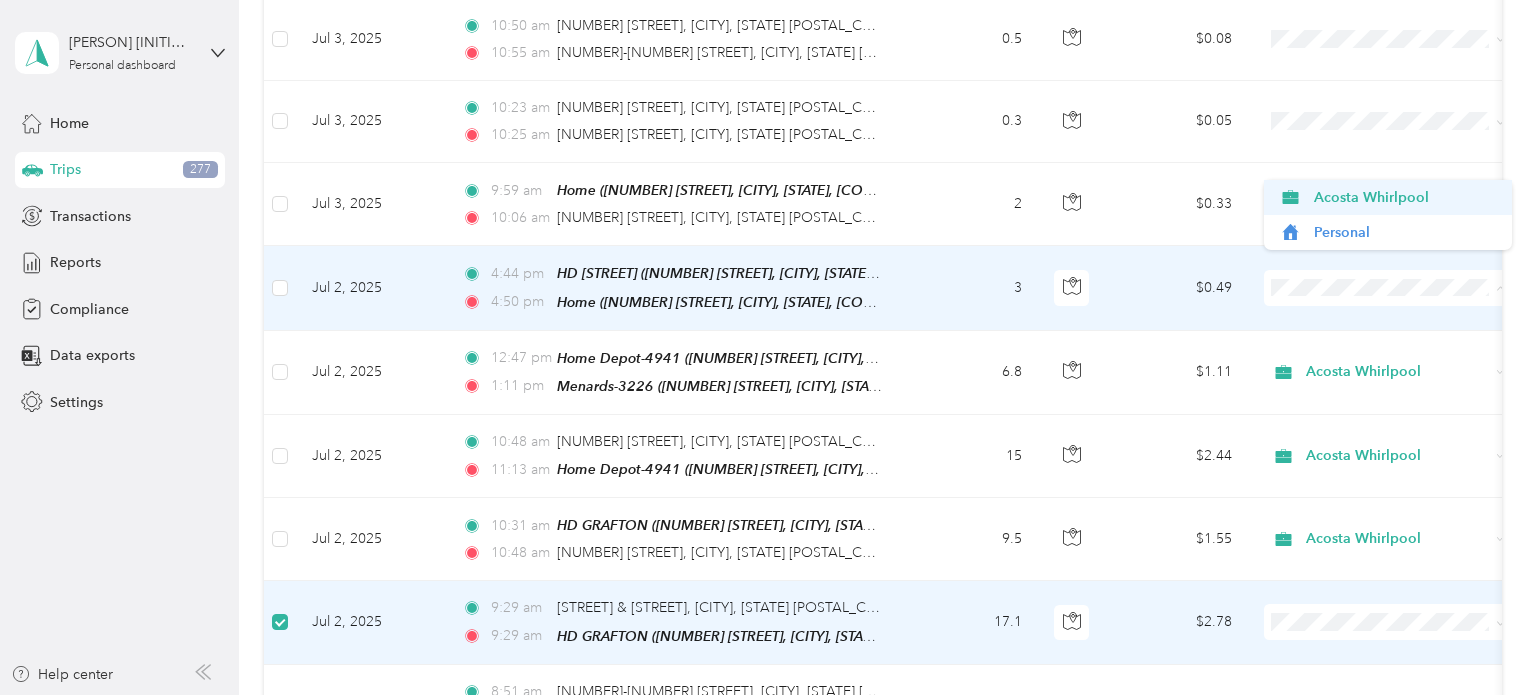click on "Acosta Whirlpool" at bounding box center [1406, 197] 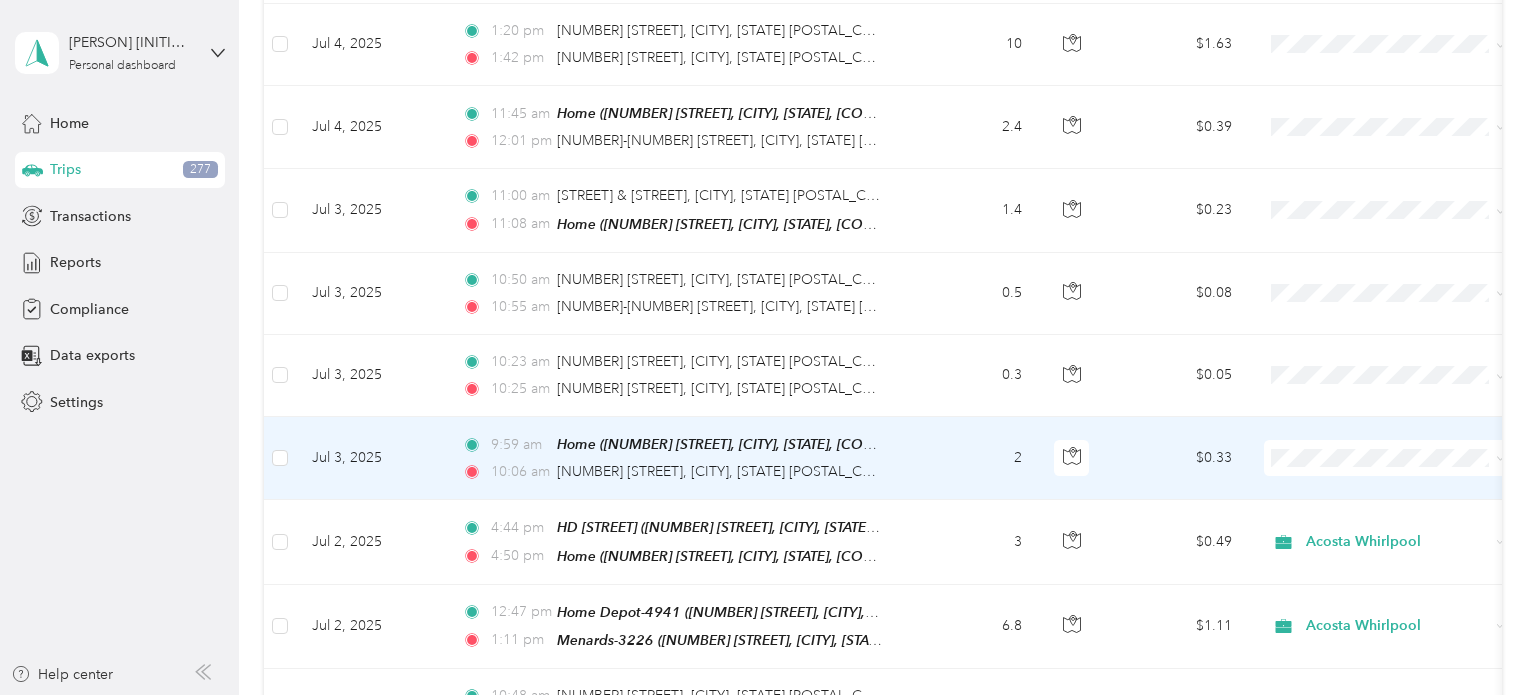 scroll, scrollTop: 9224, scrollLeft: 0, axis: vertical 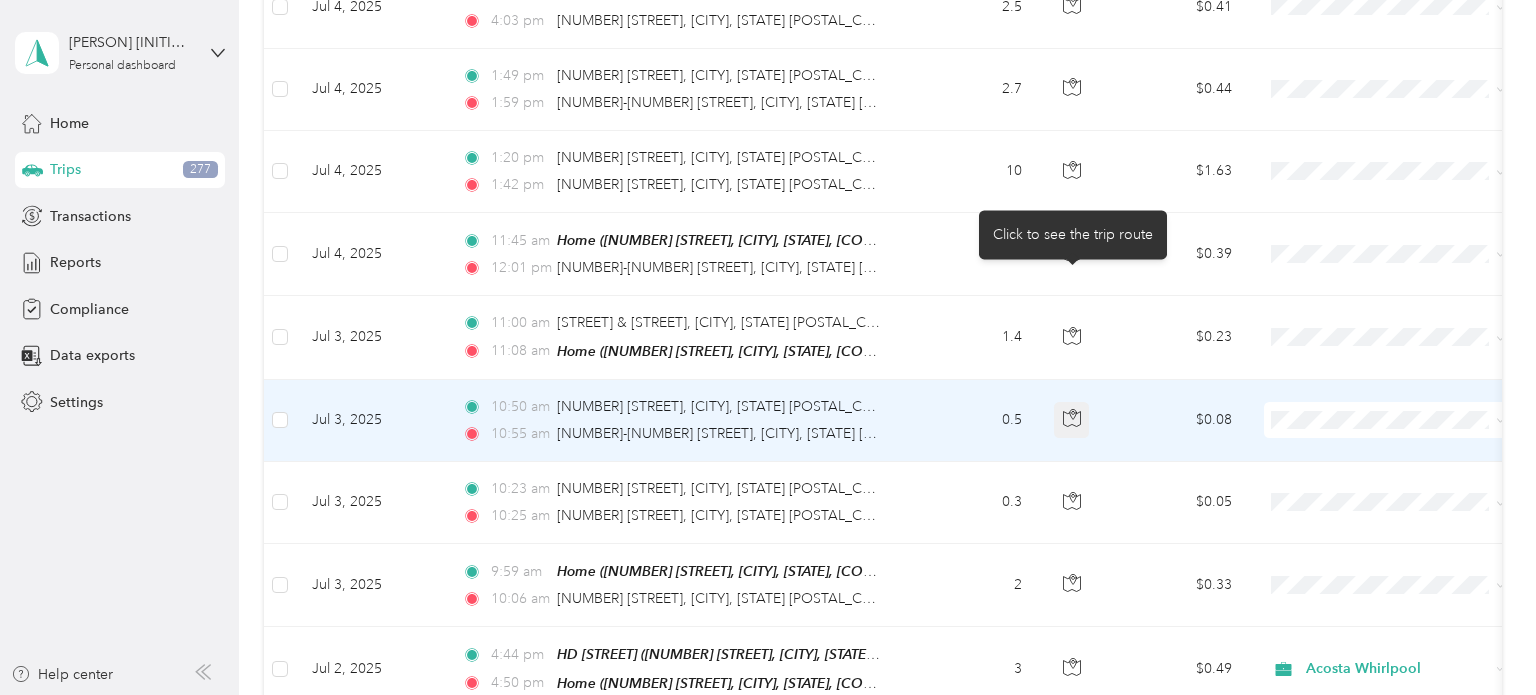 click at bounding box center (1072, 420) 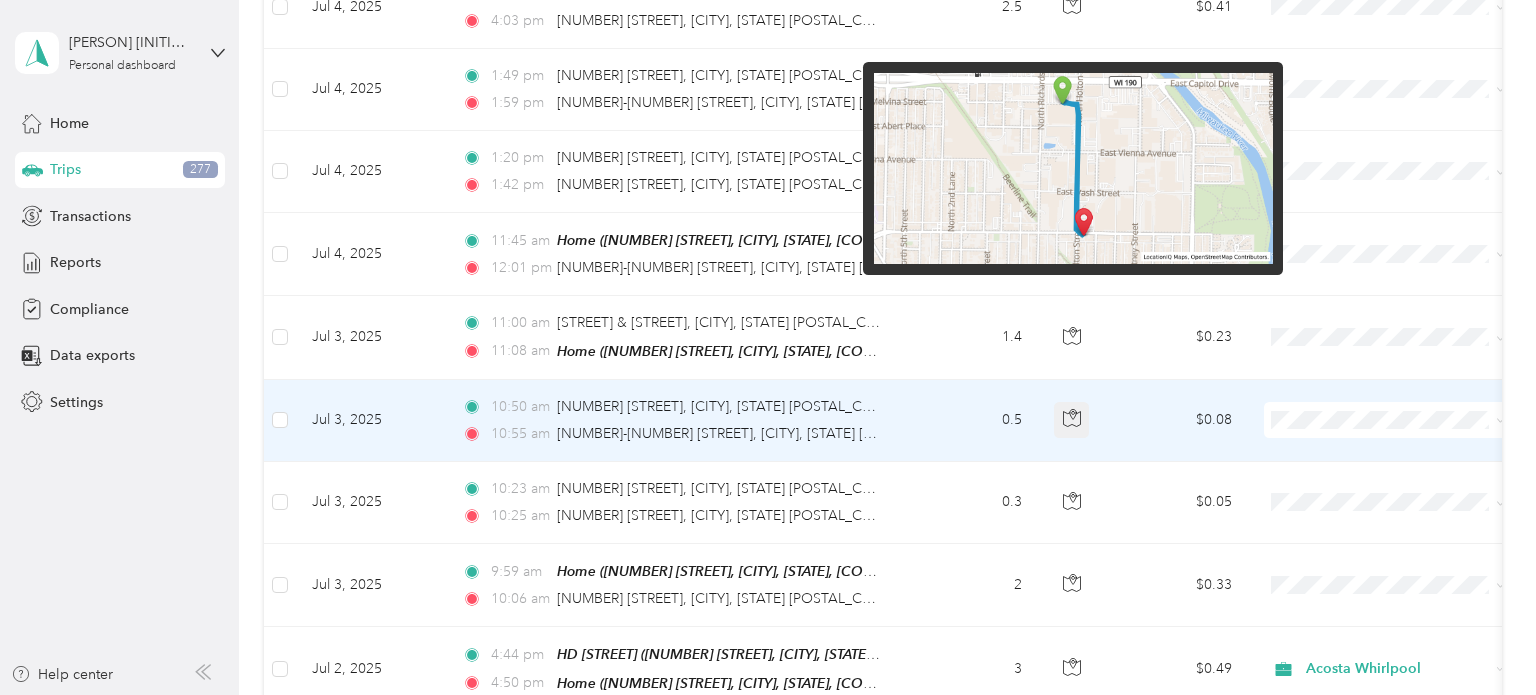 click at bounding box center (1072, 420) 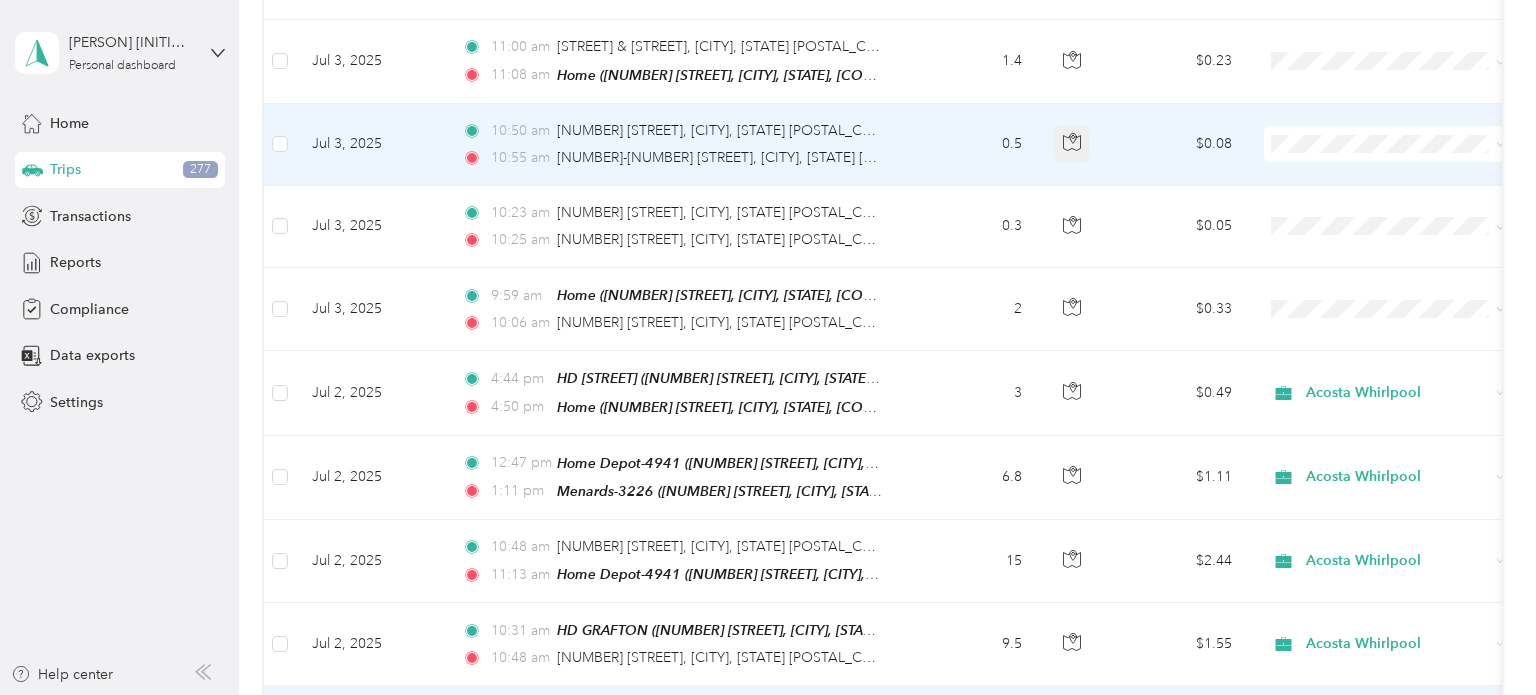 scroll, scrollTop: 9383, scrollLeft: 0, axis: vertical 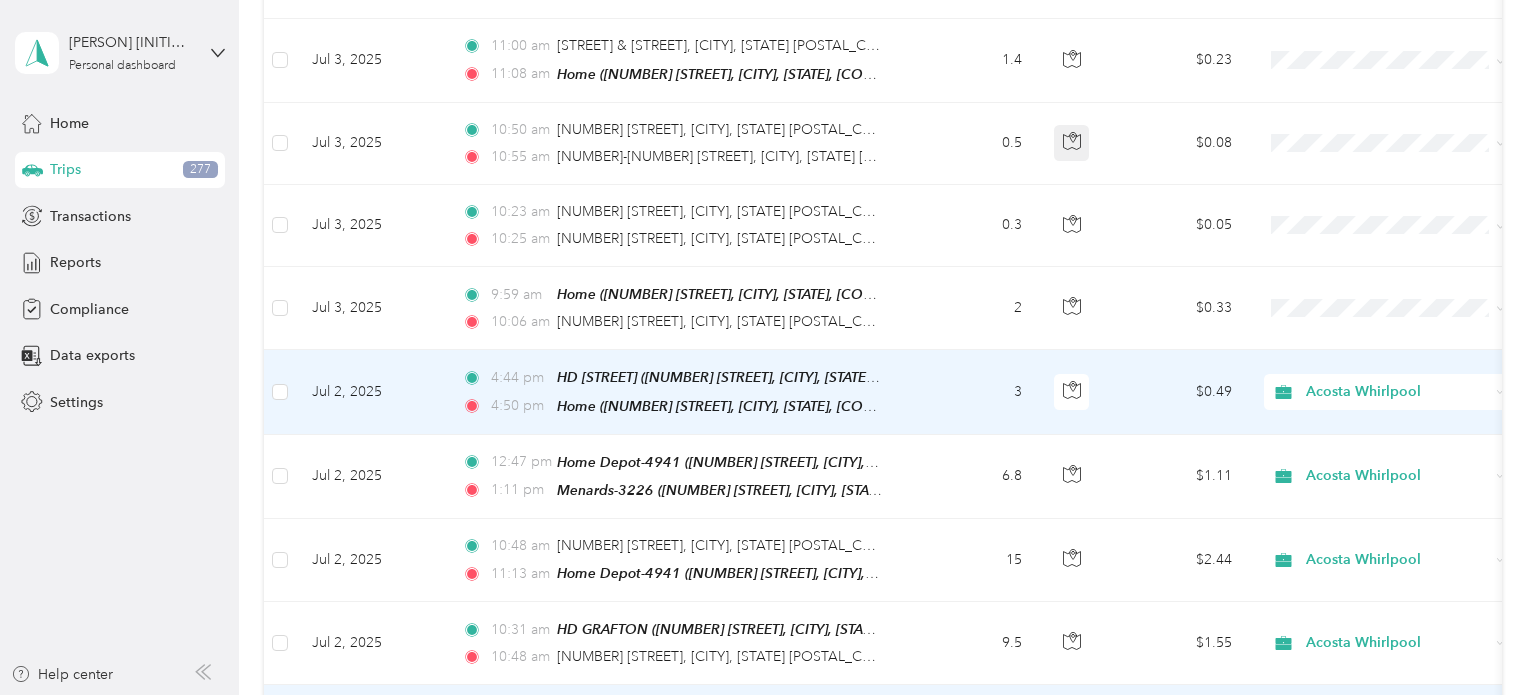 click at bounding box center (1073, 392) 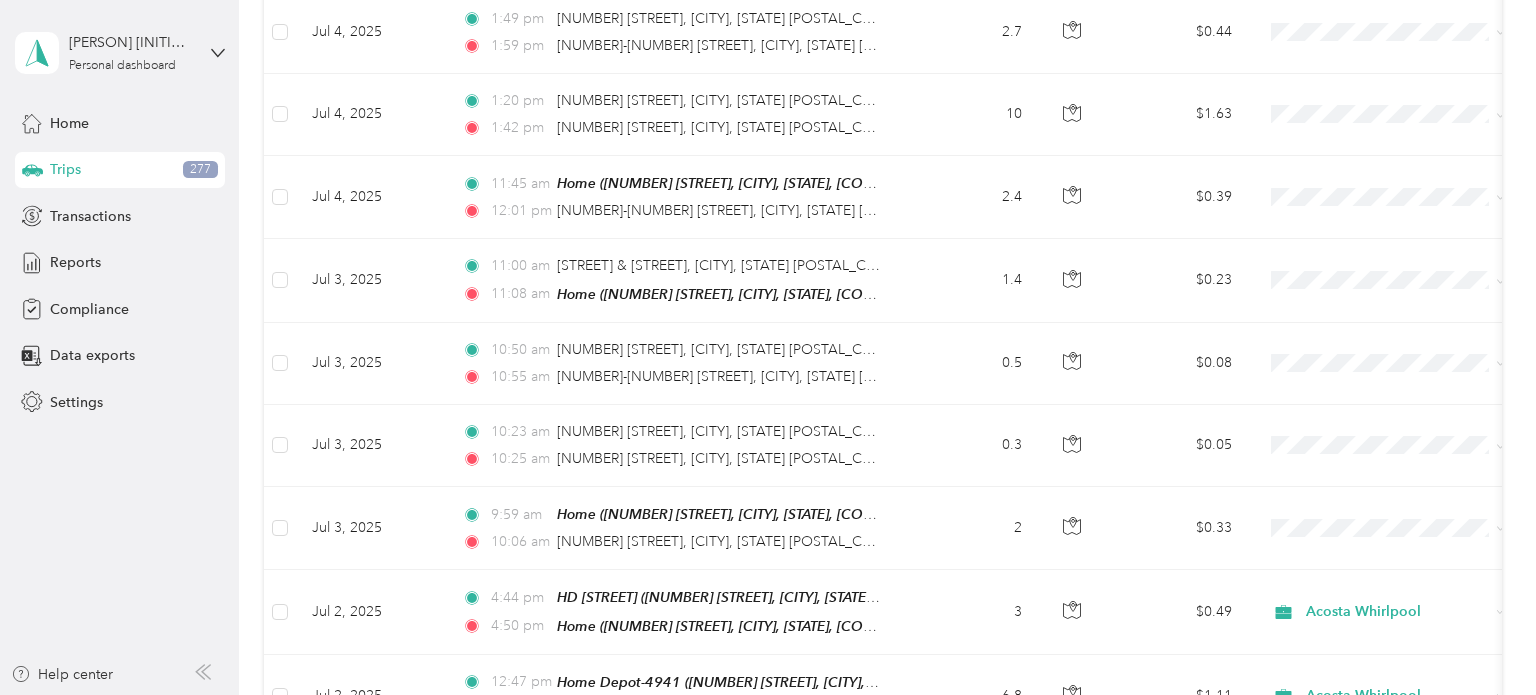 scroll, scrollTop: 9157, scrollLeft: 0, axis: vertical 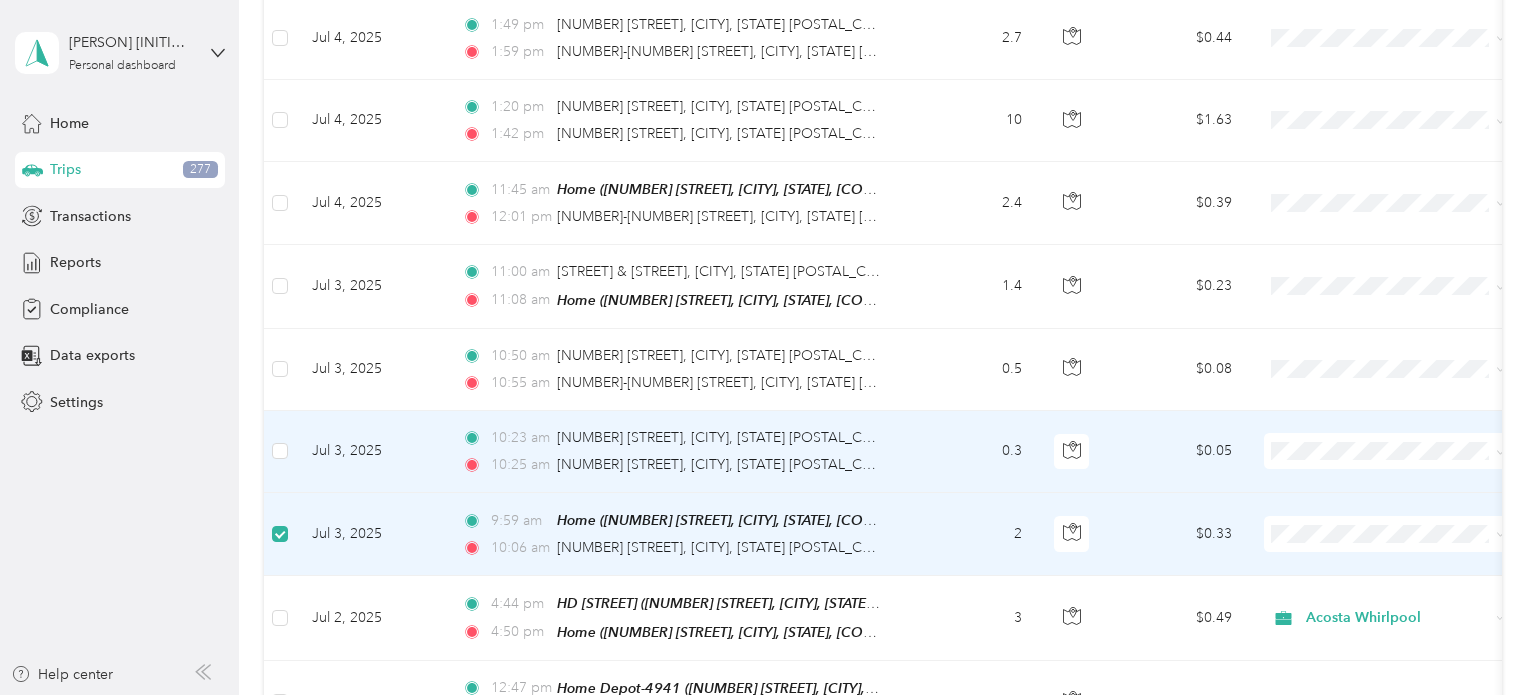 click at bounding box center [280, 452] 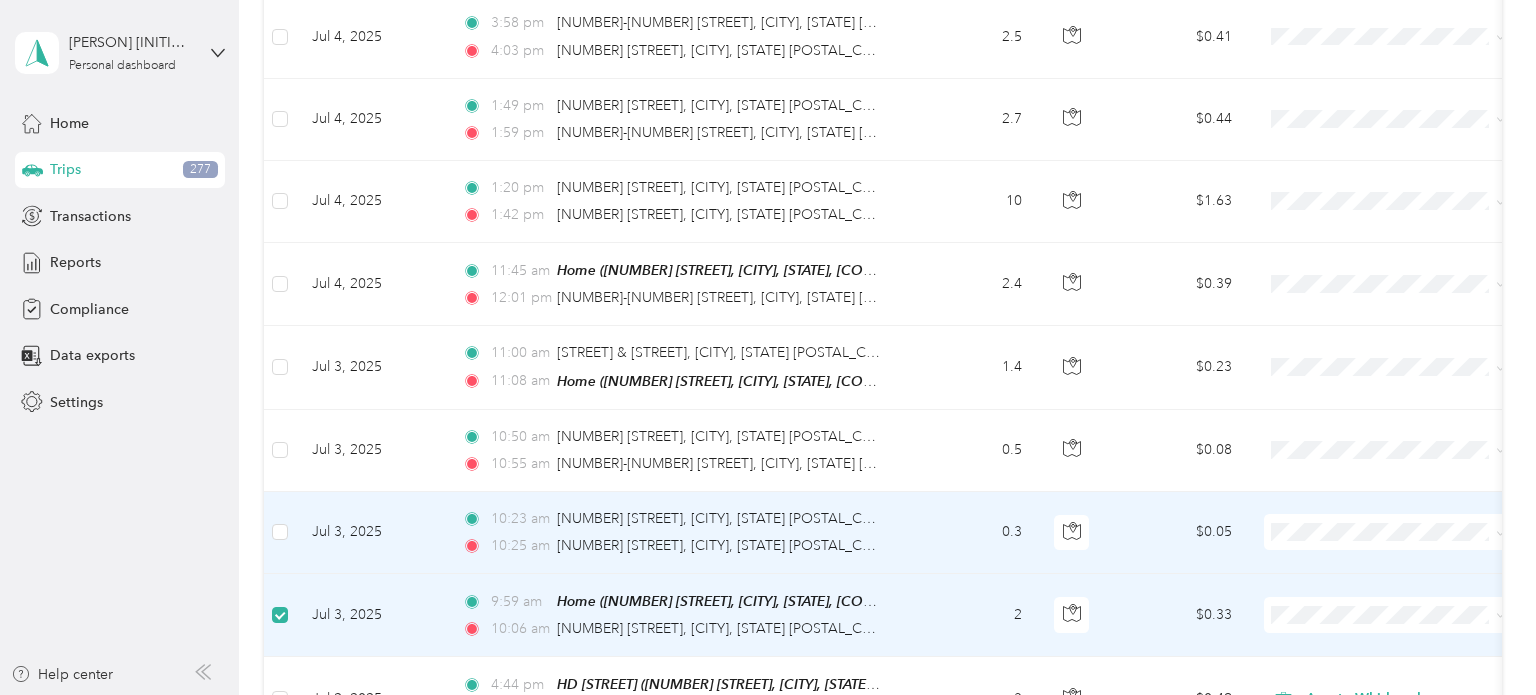scroll, scrollTop: 9071, scrollLeft: 0, axis: vertical 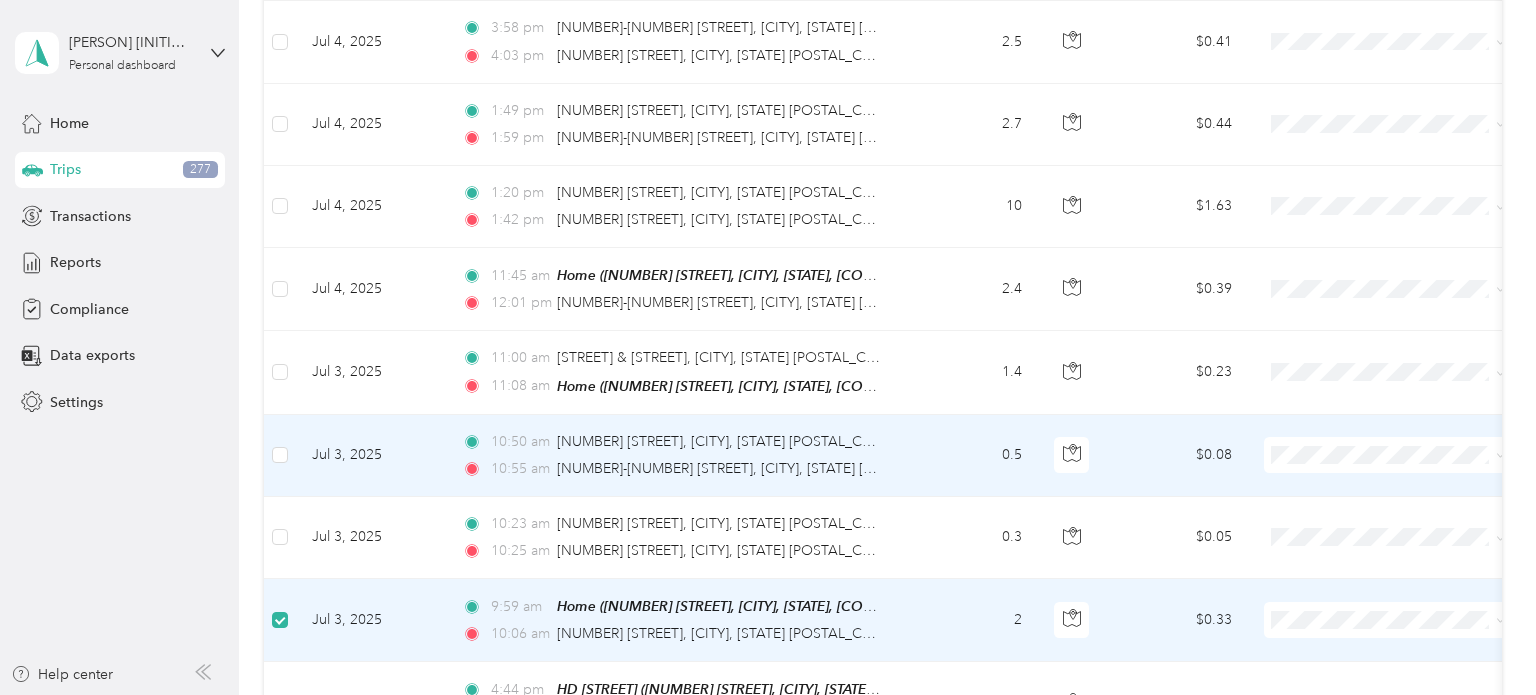 click at bounding box center (280, 455) 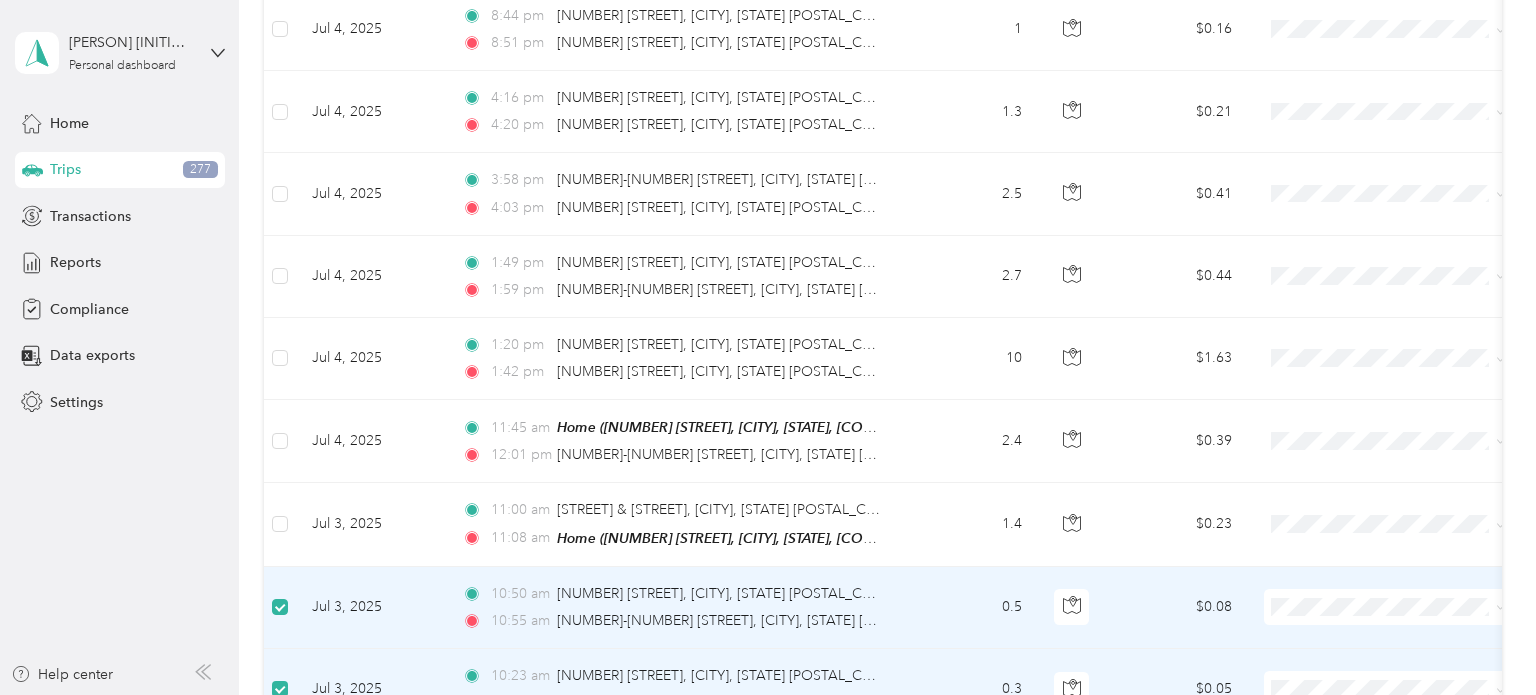 scroll, scrollTop: 8918, scrollLeft: 0, axis: vertical 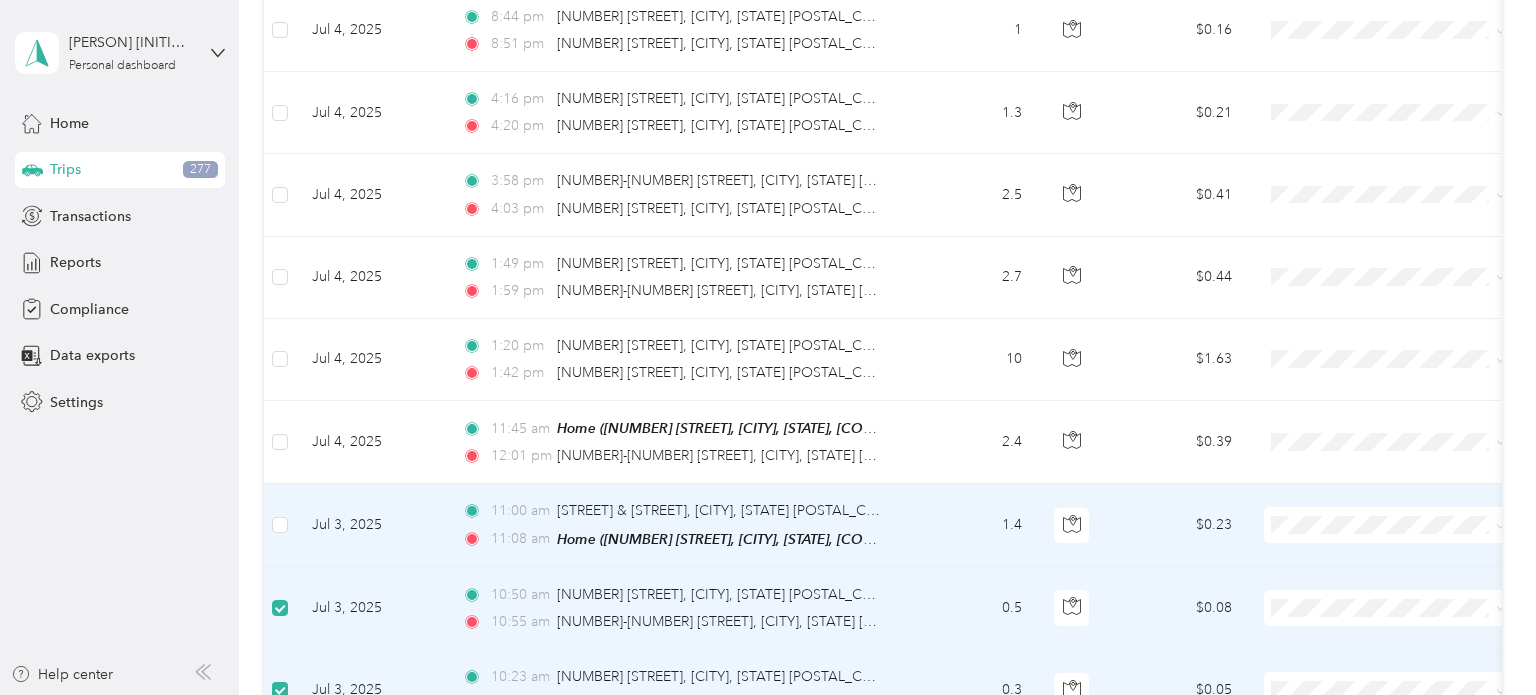 click at bounding box center [280, 525] 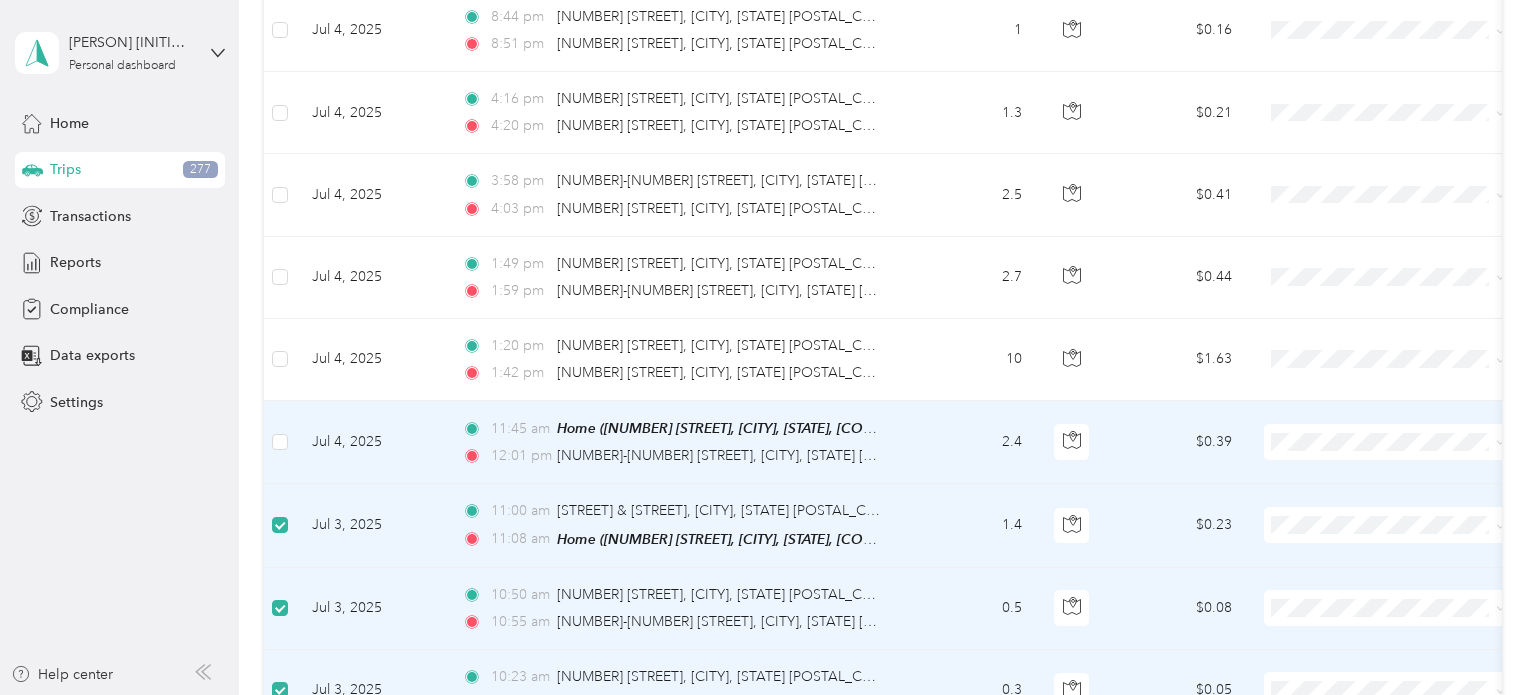 click at bounding box center [280, 442] 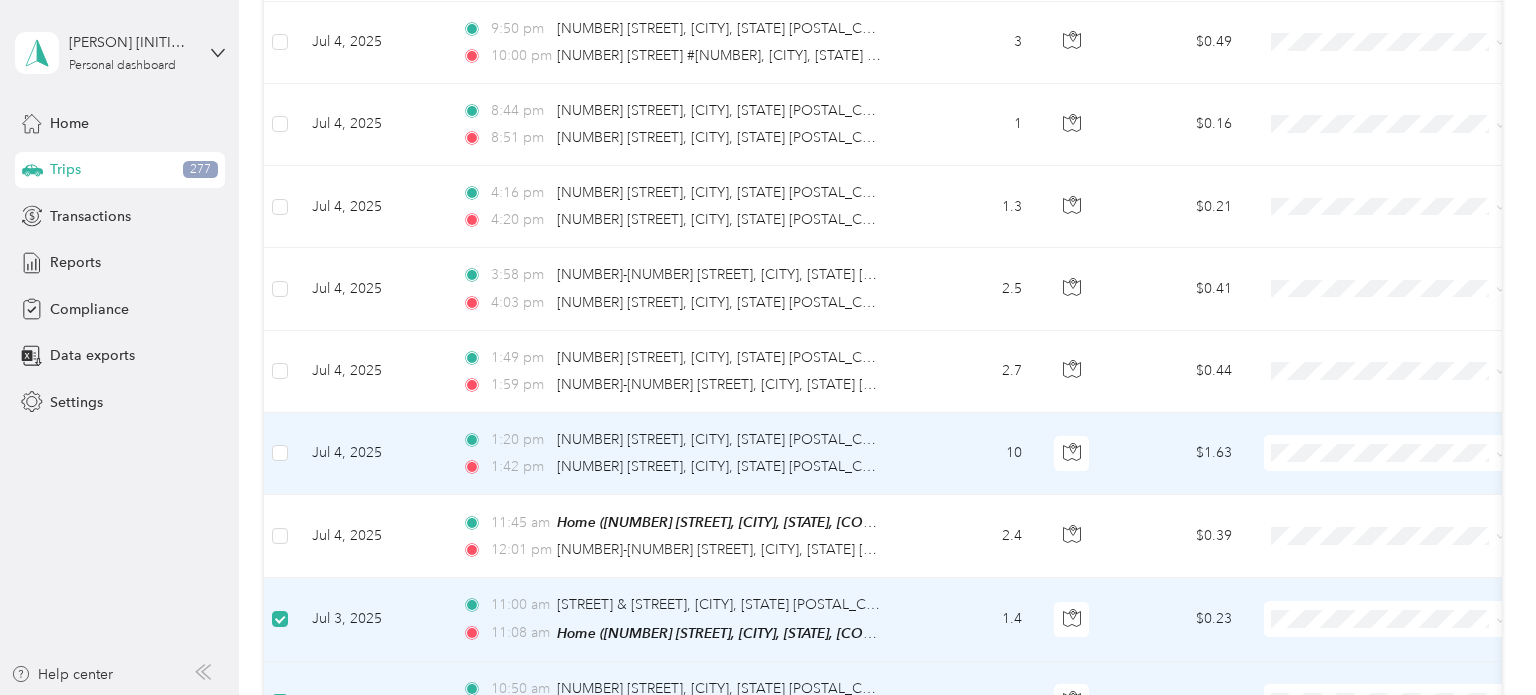 scroll, scrollTop: 8820, scrollLeft: 0, axis: vertical 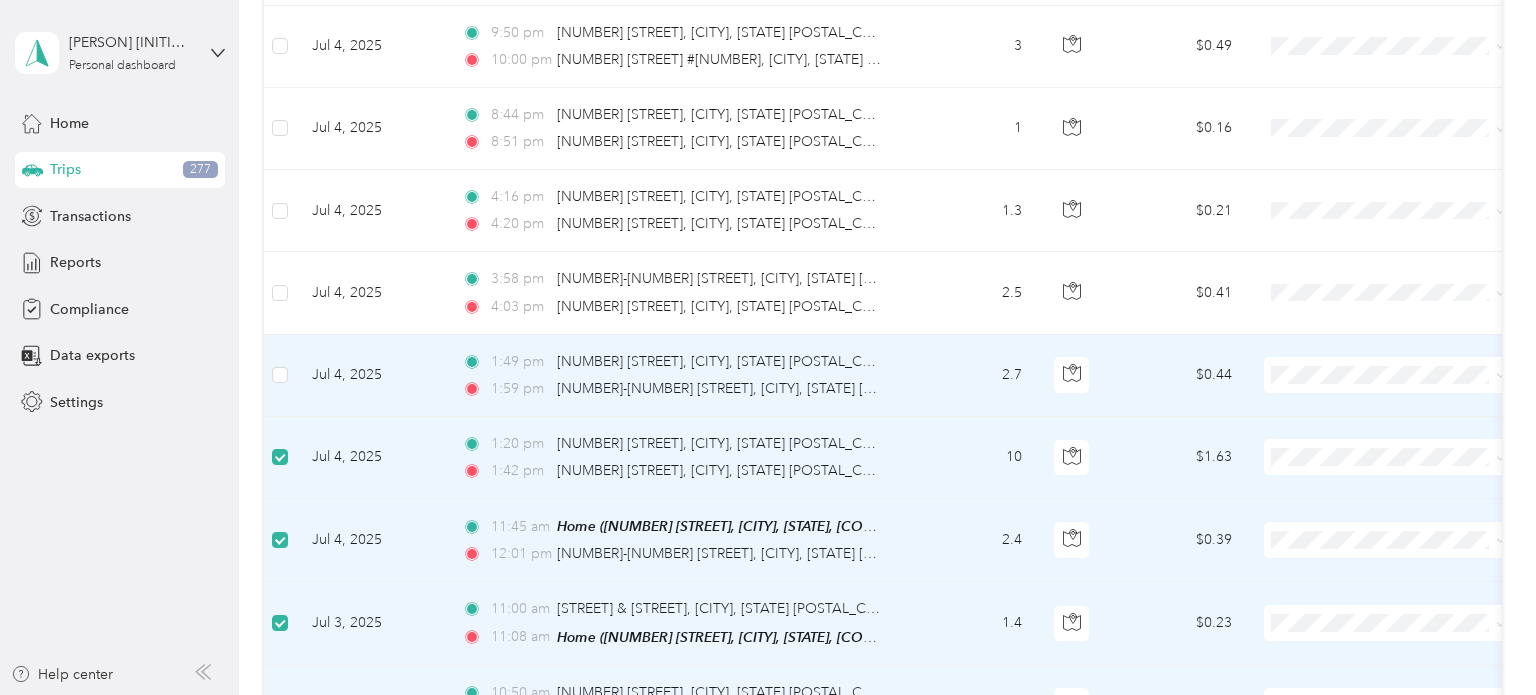 click at bounding box center [280, 376] 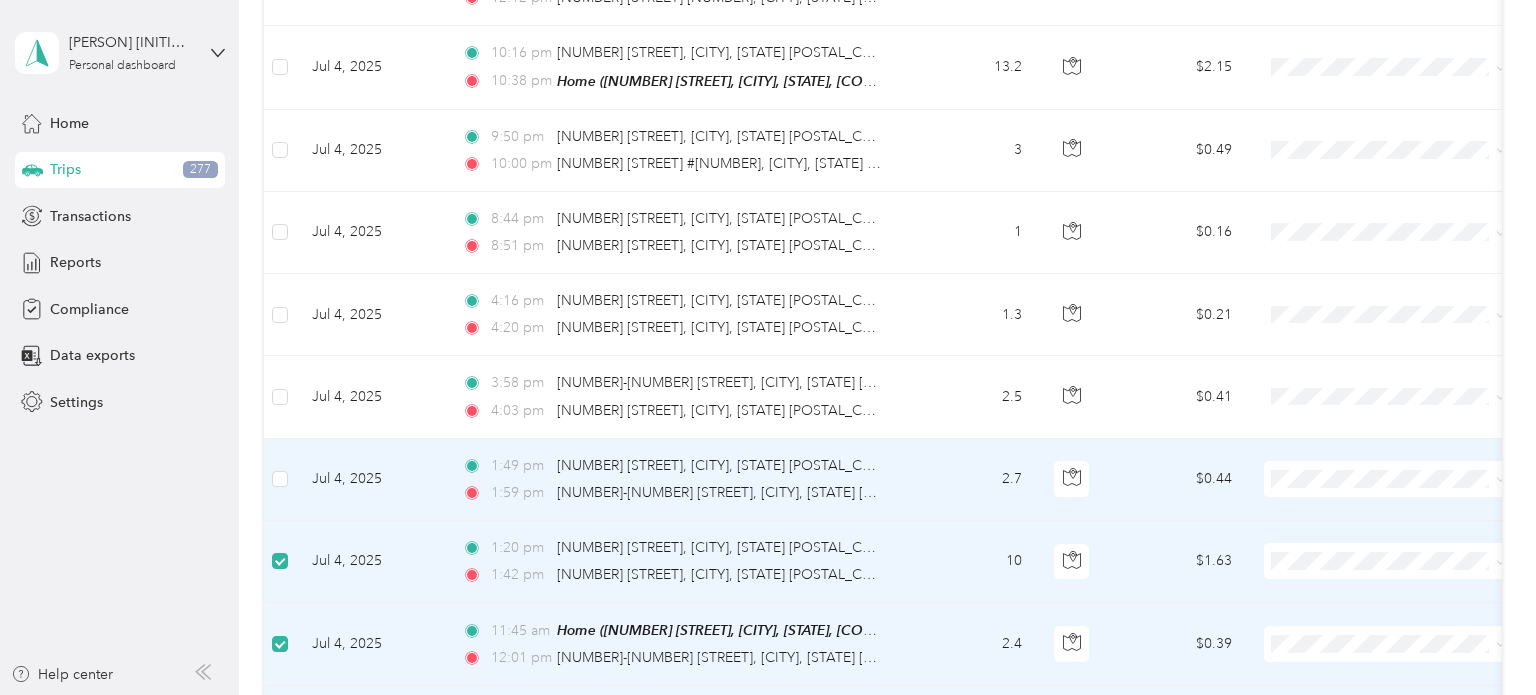 scroll, scrollTop: 8709, scrollLeft: 0, axis: vertical 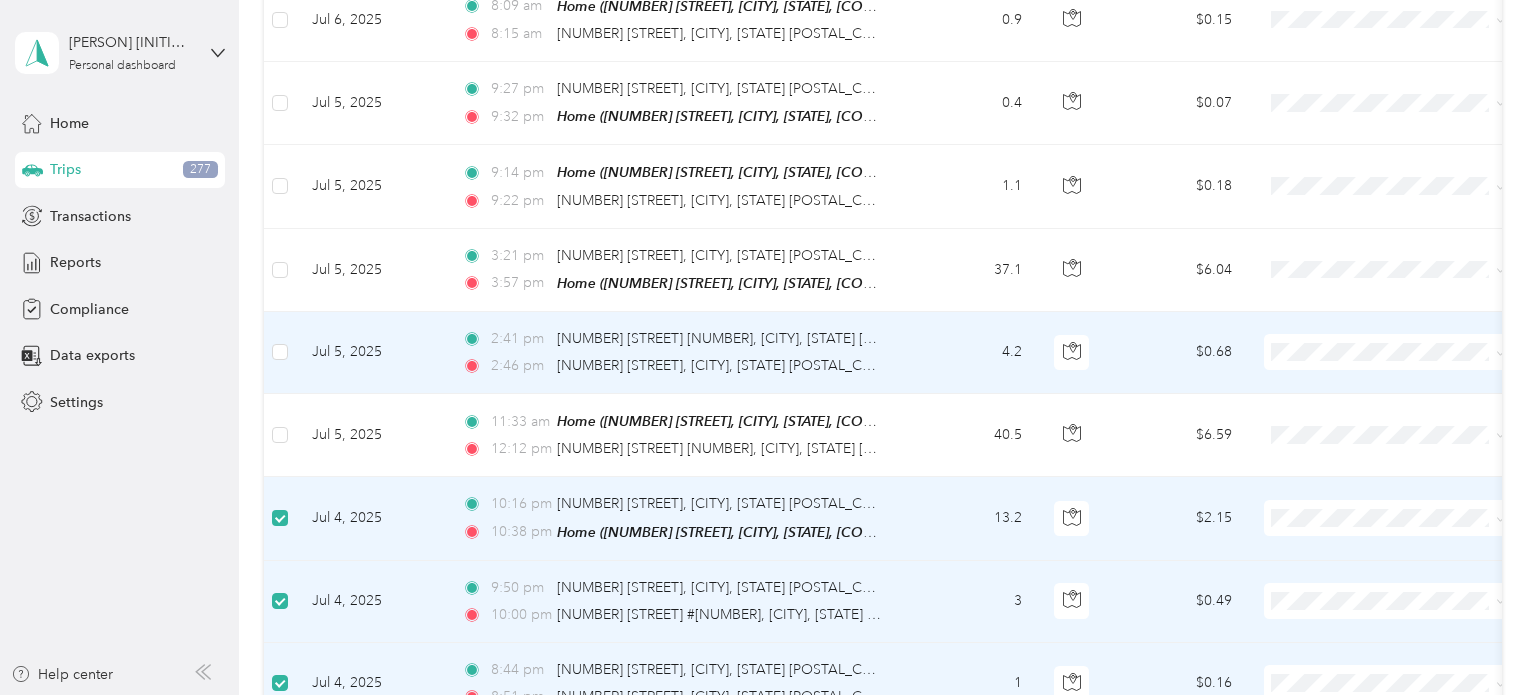click at bounding box center [280, 353] 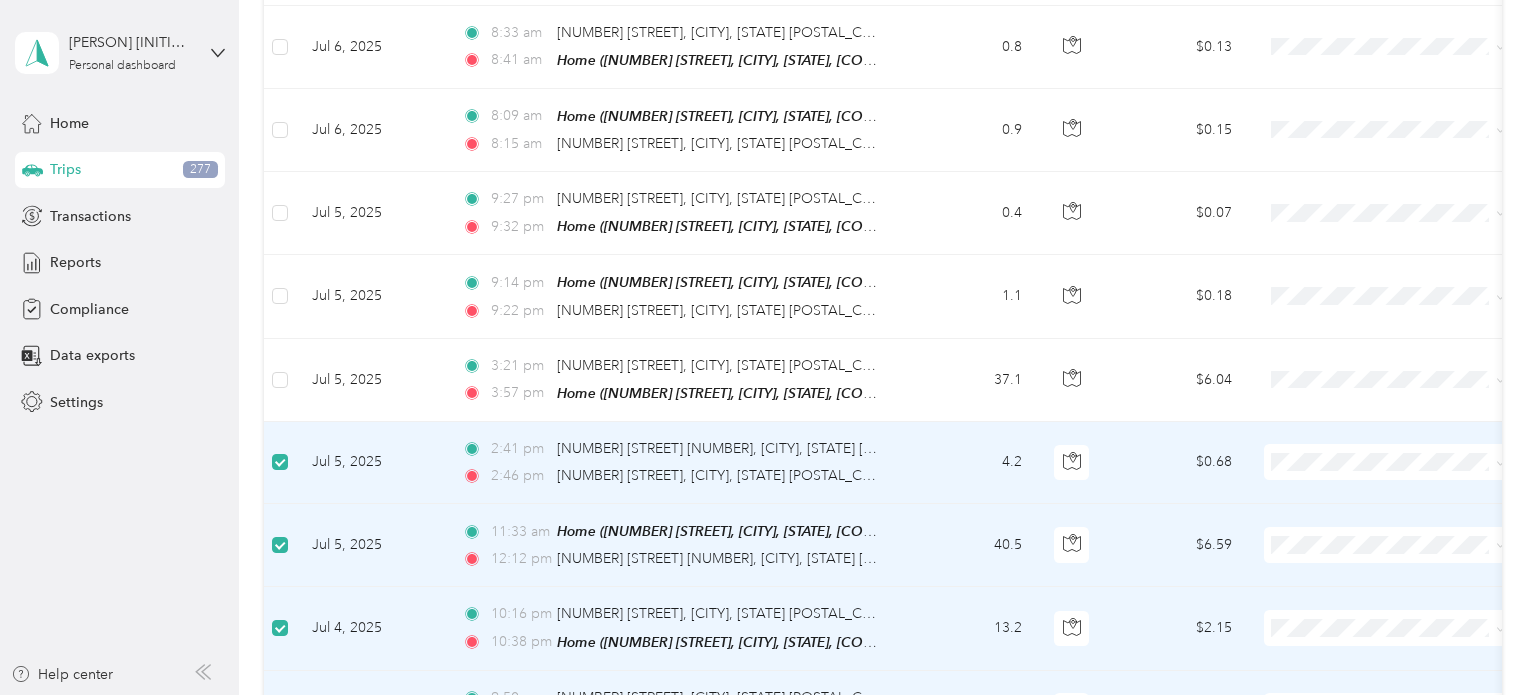 scroll, scrollTop: 8148, scrollLeft: 0, axis: vertical 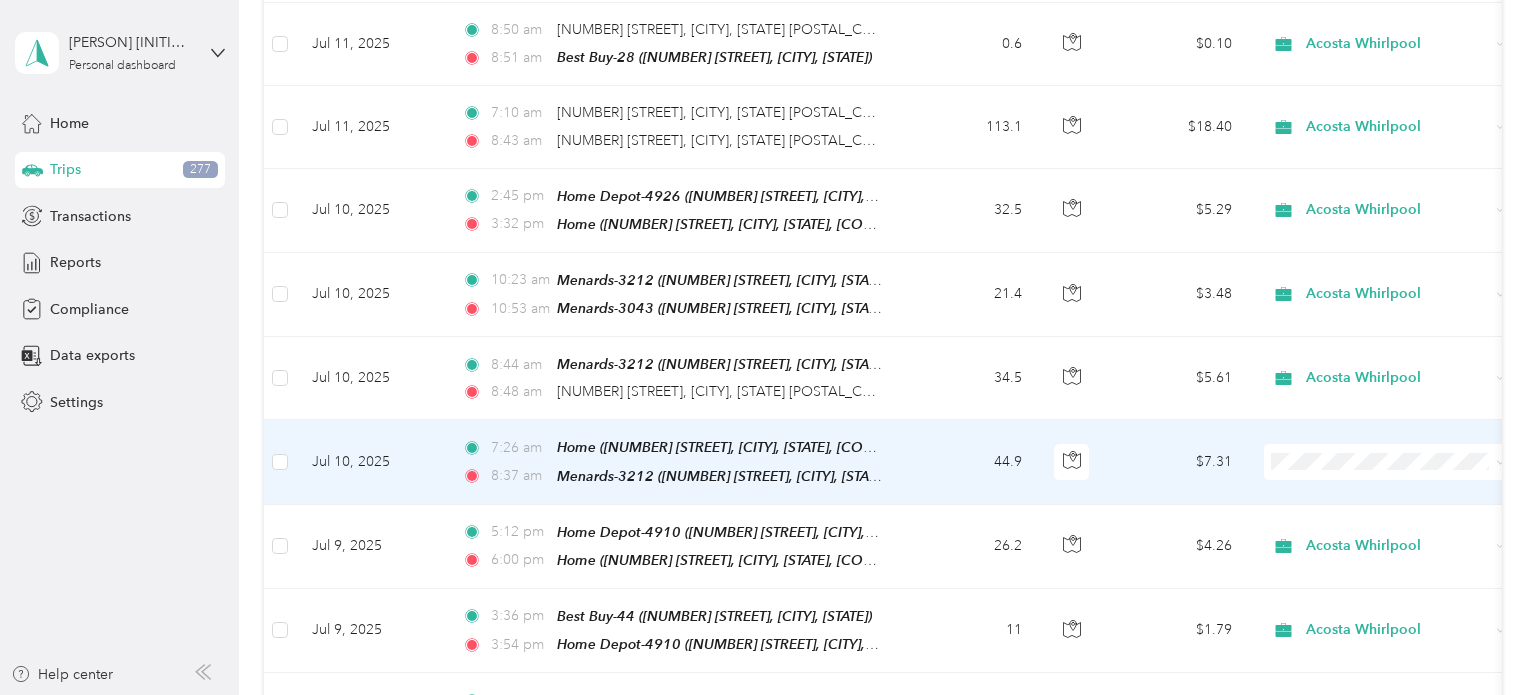 click at bounding box center [1388, 462] 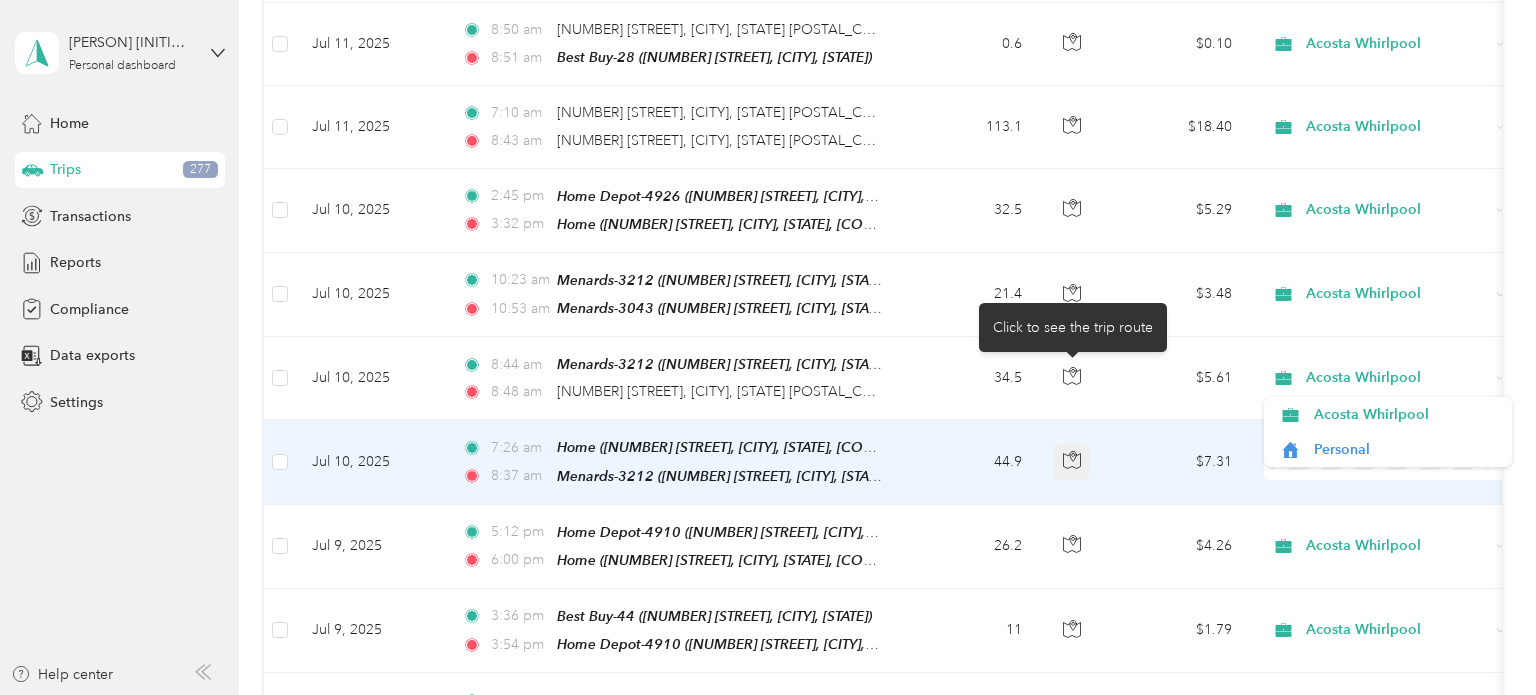 click 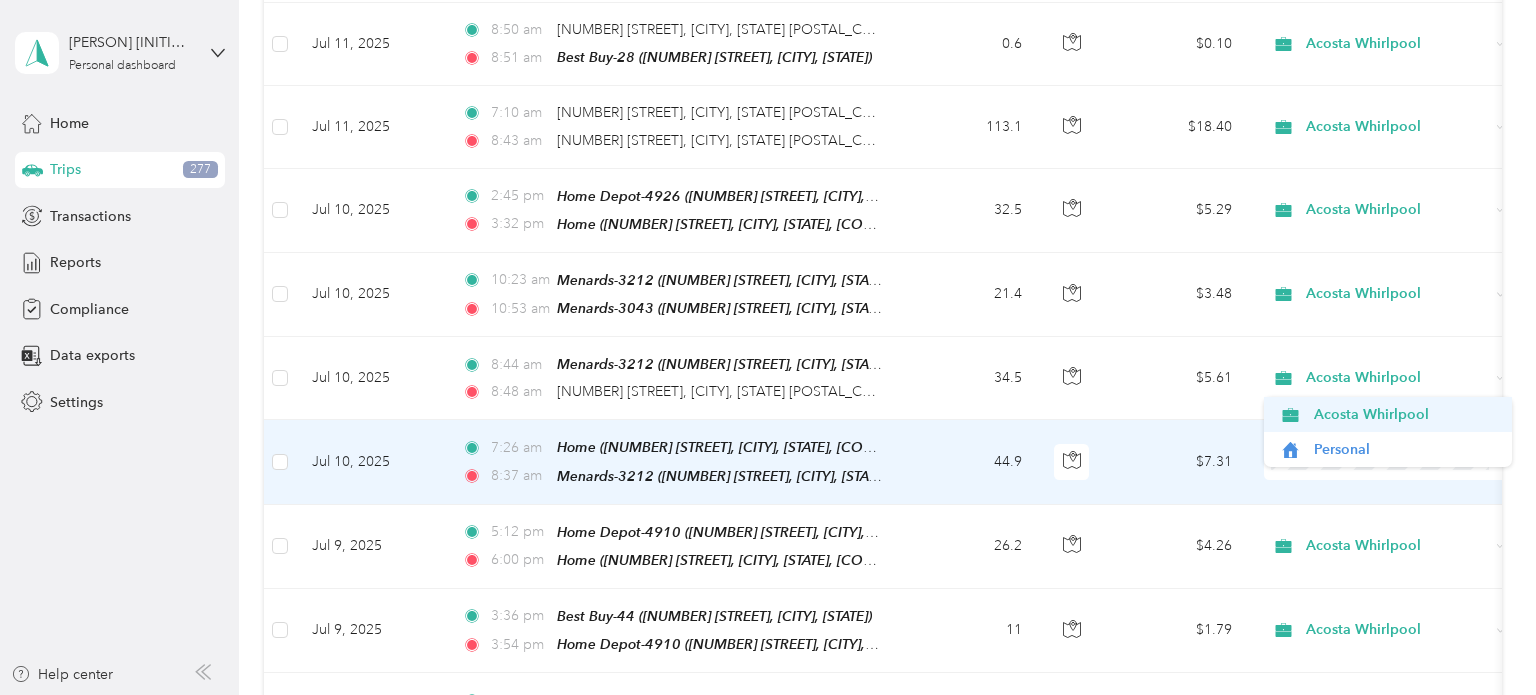 click on "Acosta Whirlpool" at bounding box center [1406, 414] 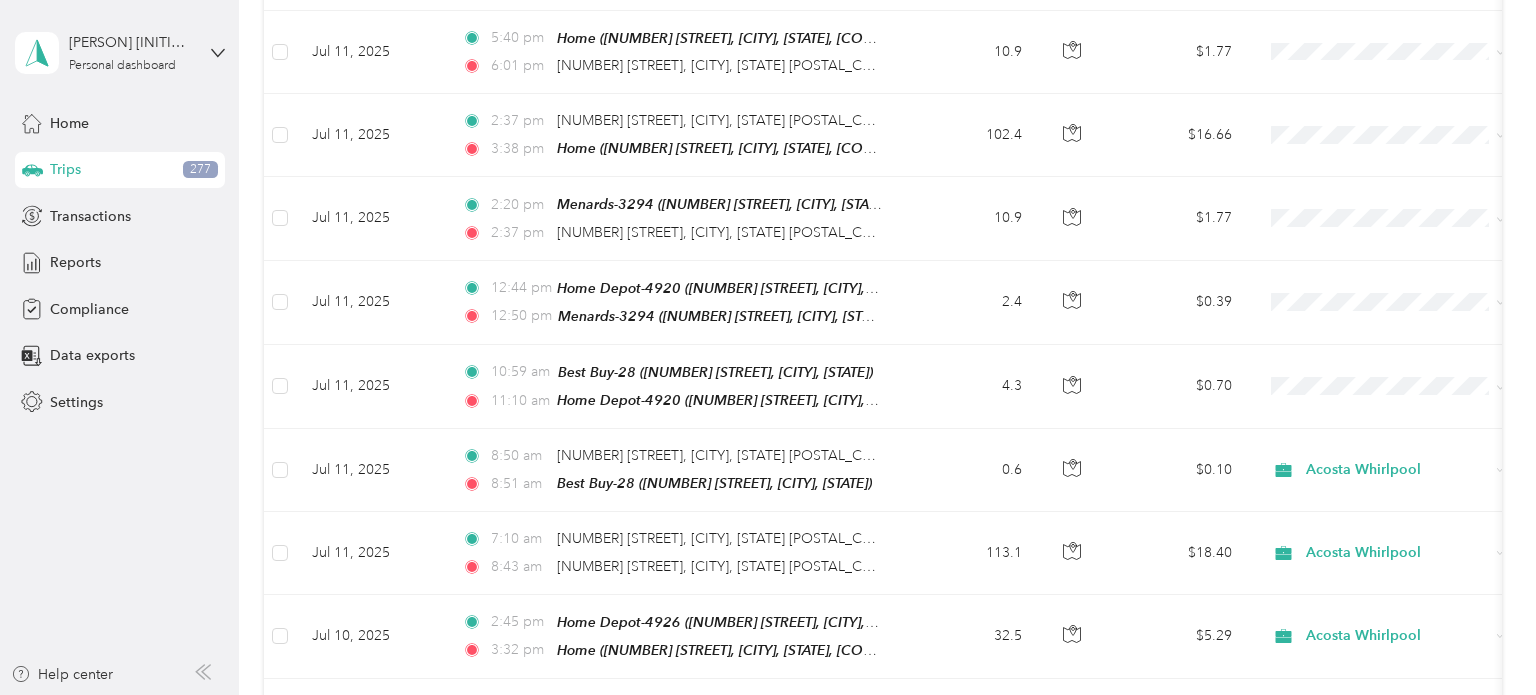 scroll, scrollTop: 5884, scrollLeft: 0, axis: vertical 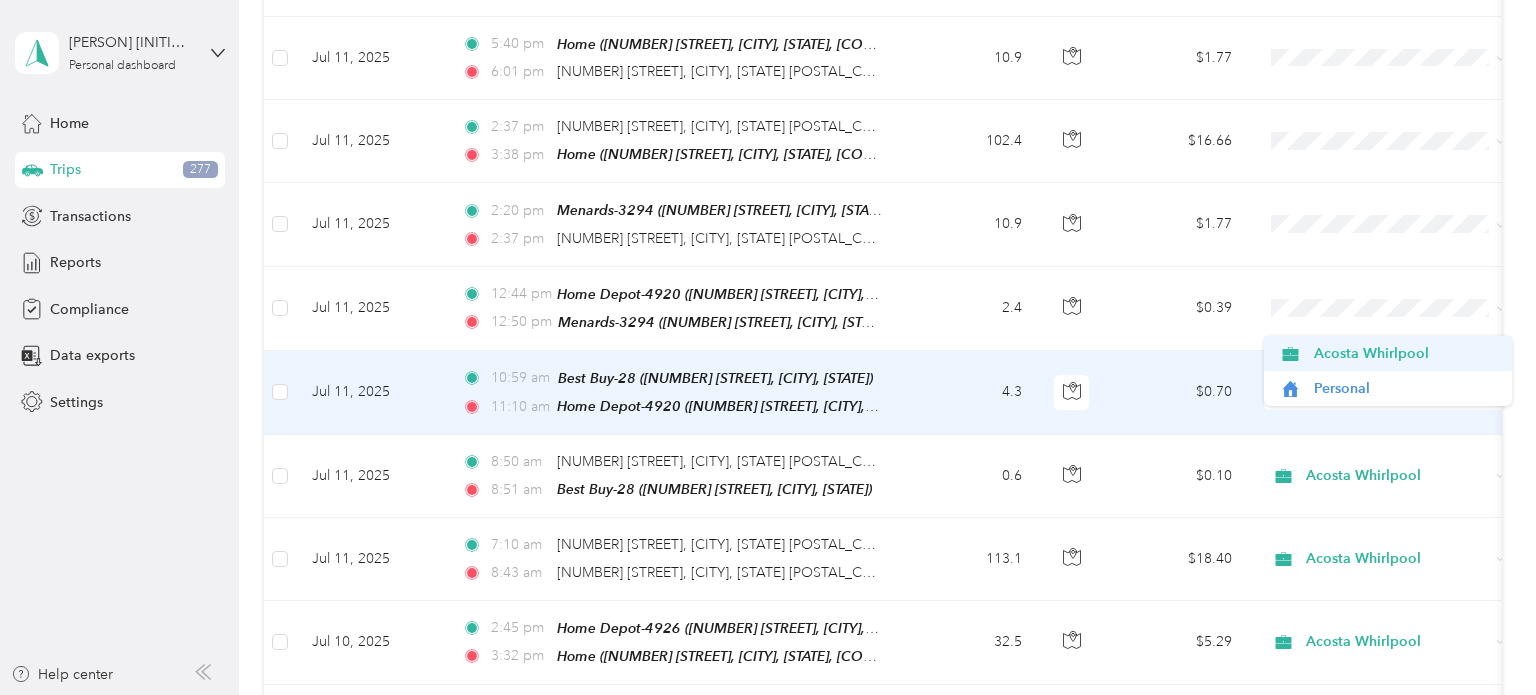 click on "Acosta Whirlpool" at bounding box center (1388, 353) 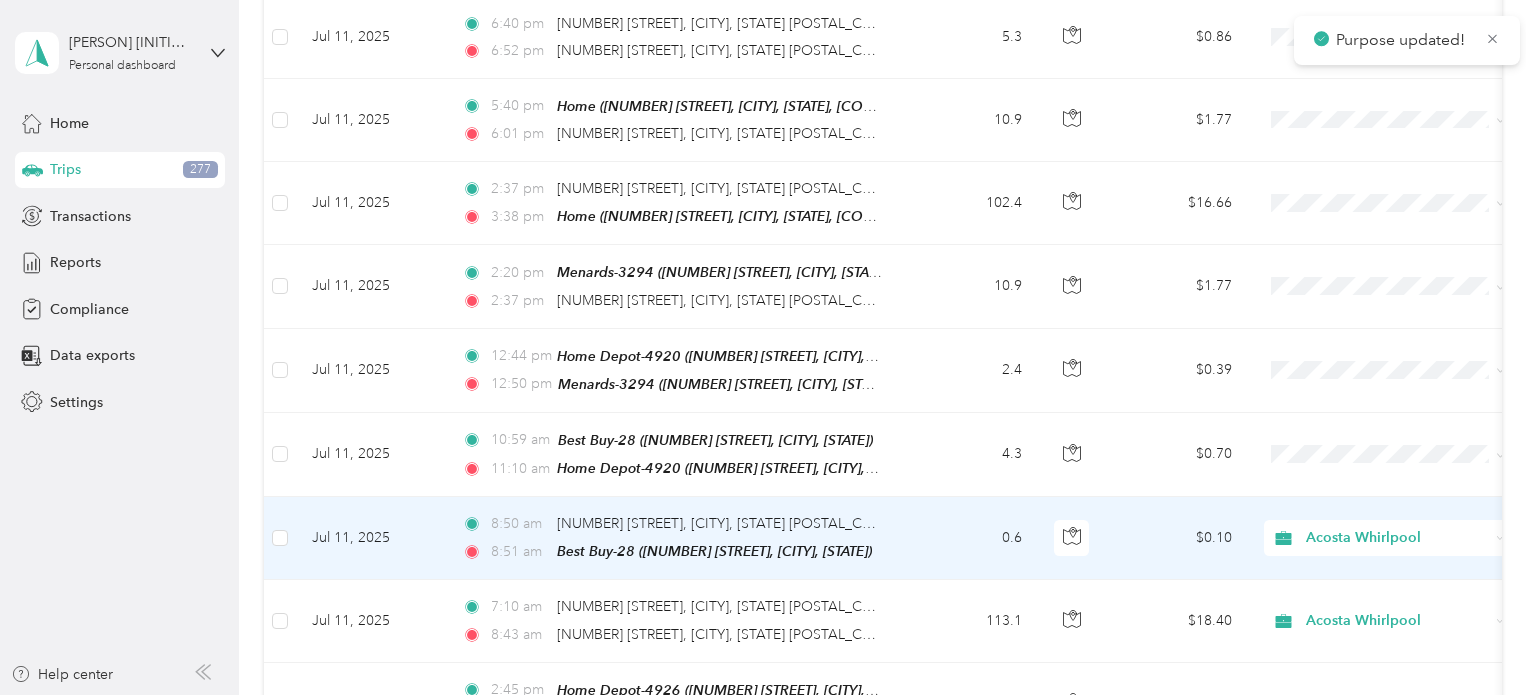 scroll, scrollTop: 5814, scrollLeft: 0, axis: vertical 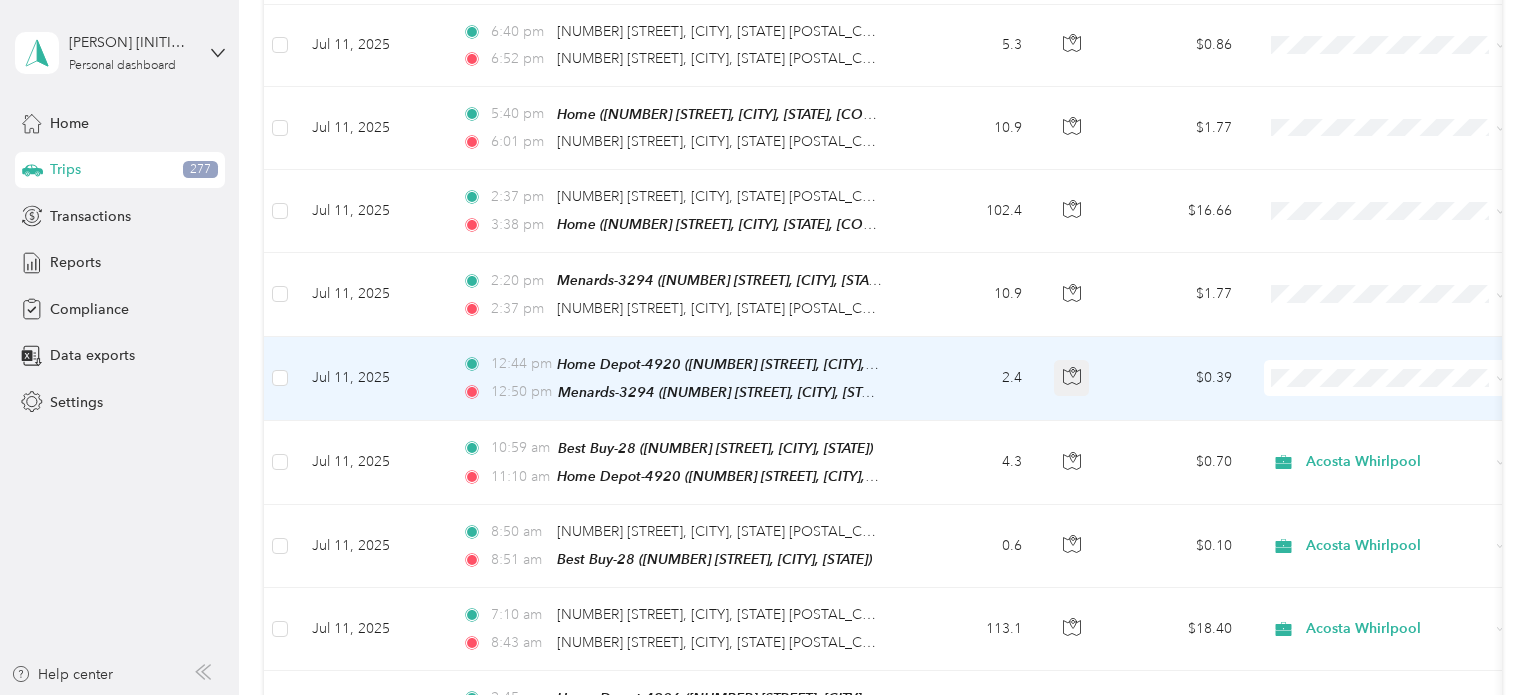 click 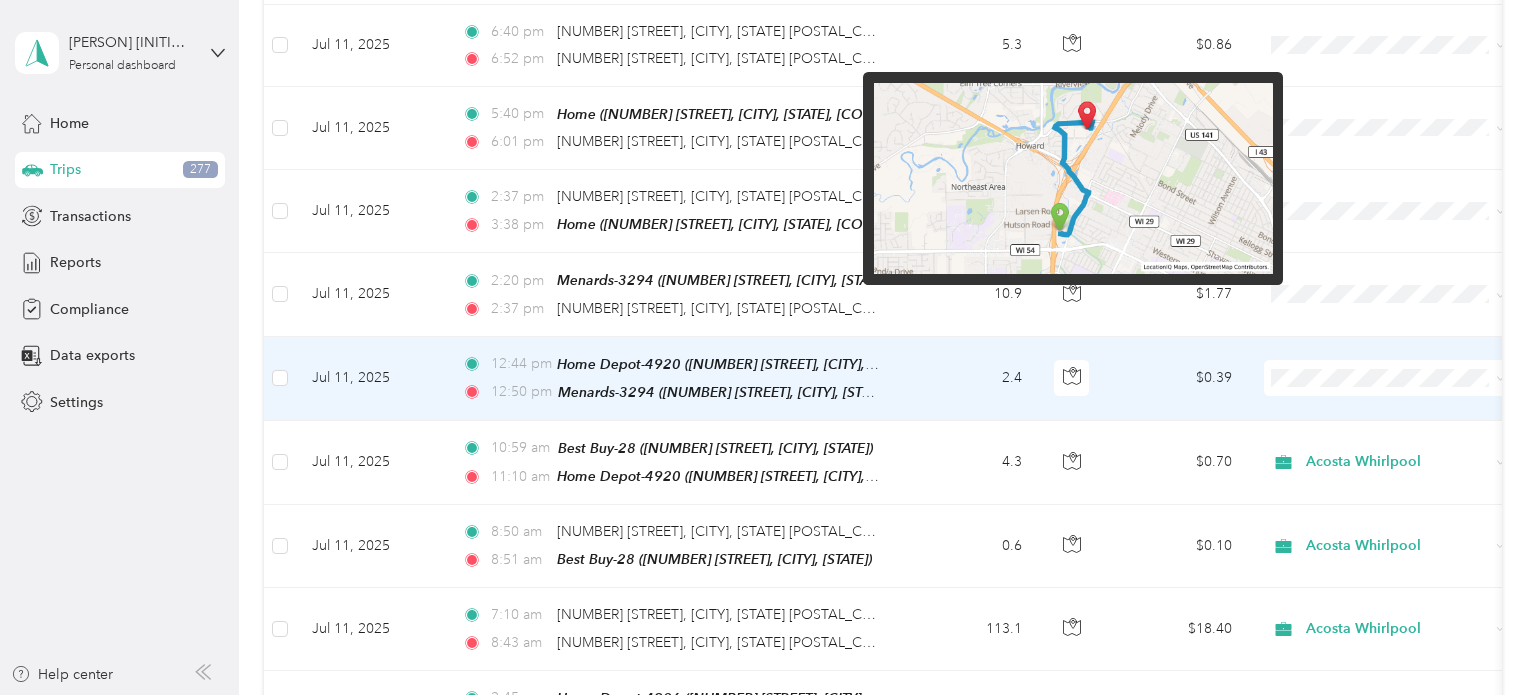 click at bounding box center [1388, 378] 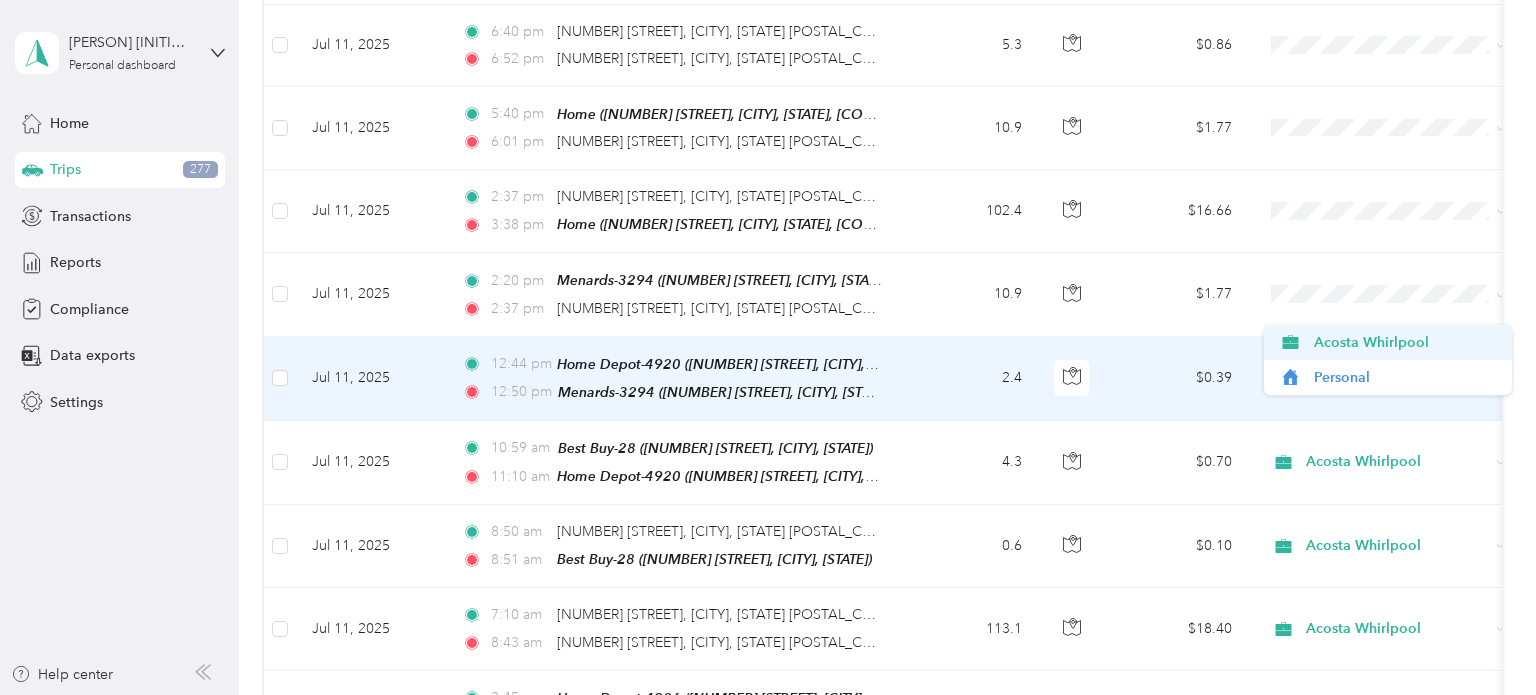 click on "Acosta Whirlpool" at bounding box center (1406, 342) 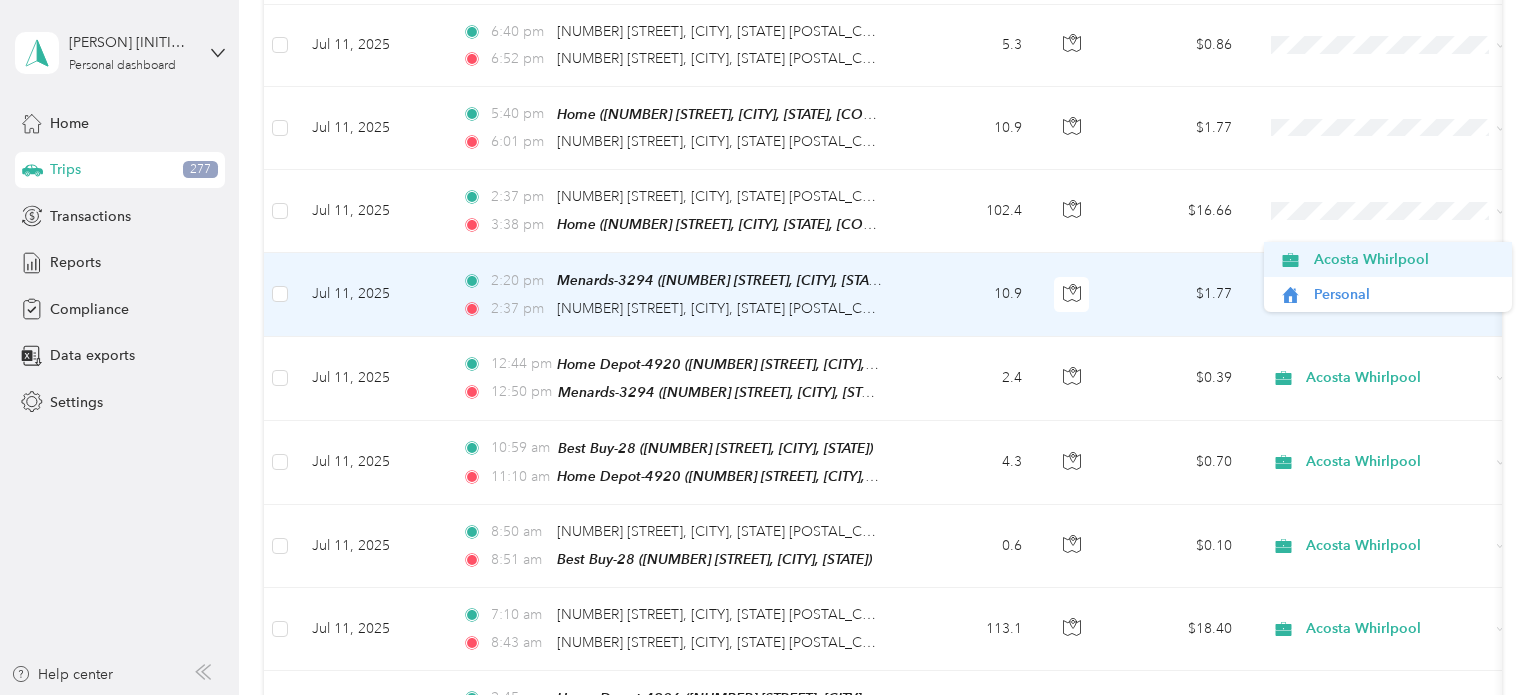 click on "Acosta Whirlpool" at bounding box center (1388, 259) 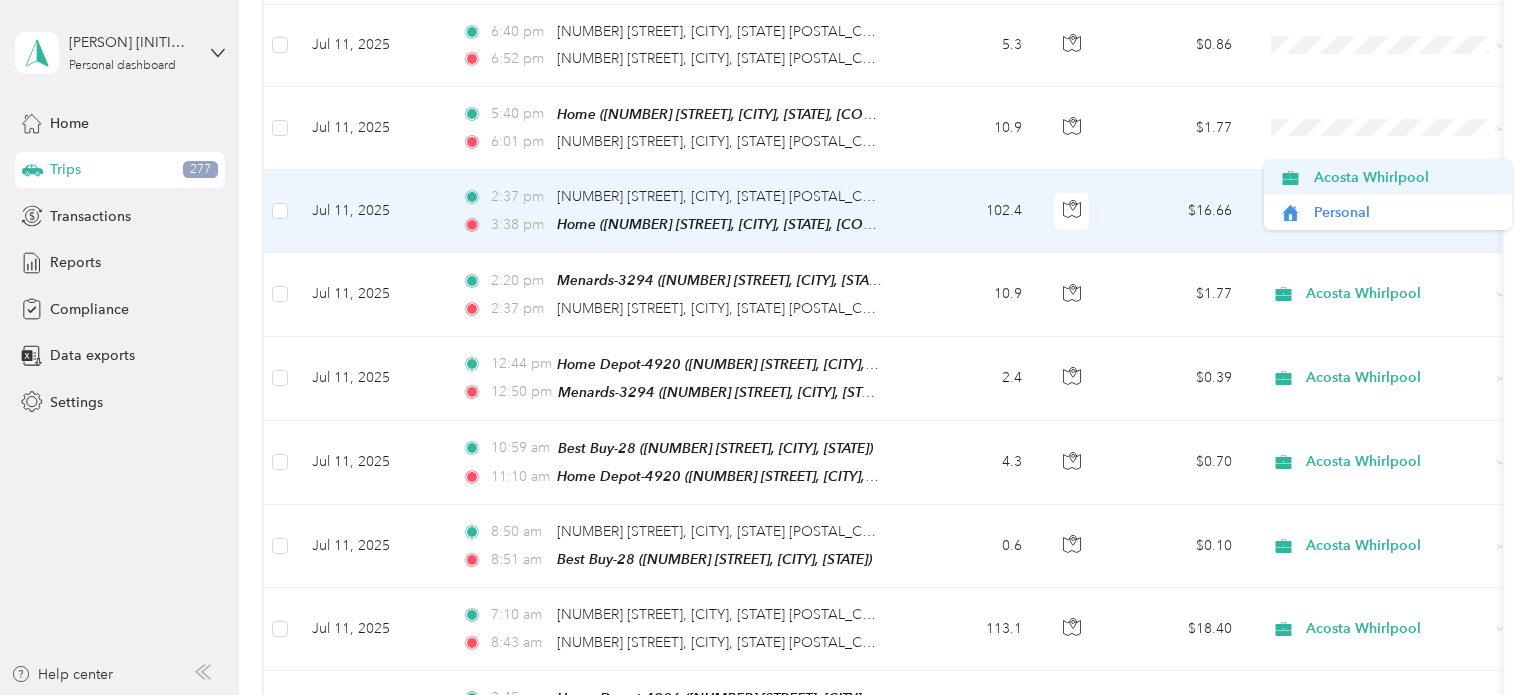 click on "Acosta Whirlpool" at bounding box center [1406, 177] 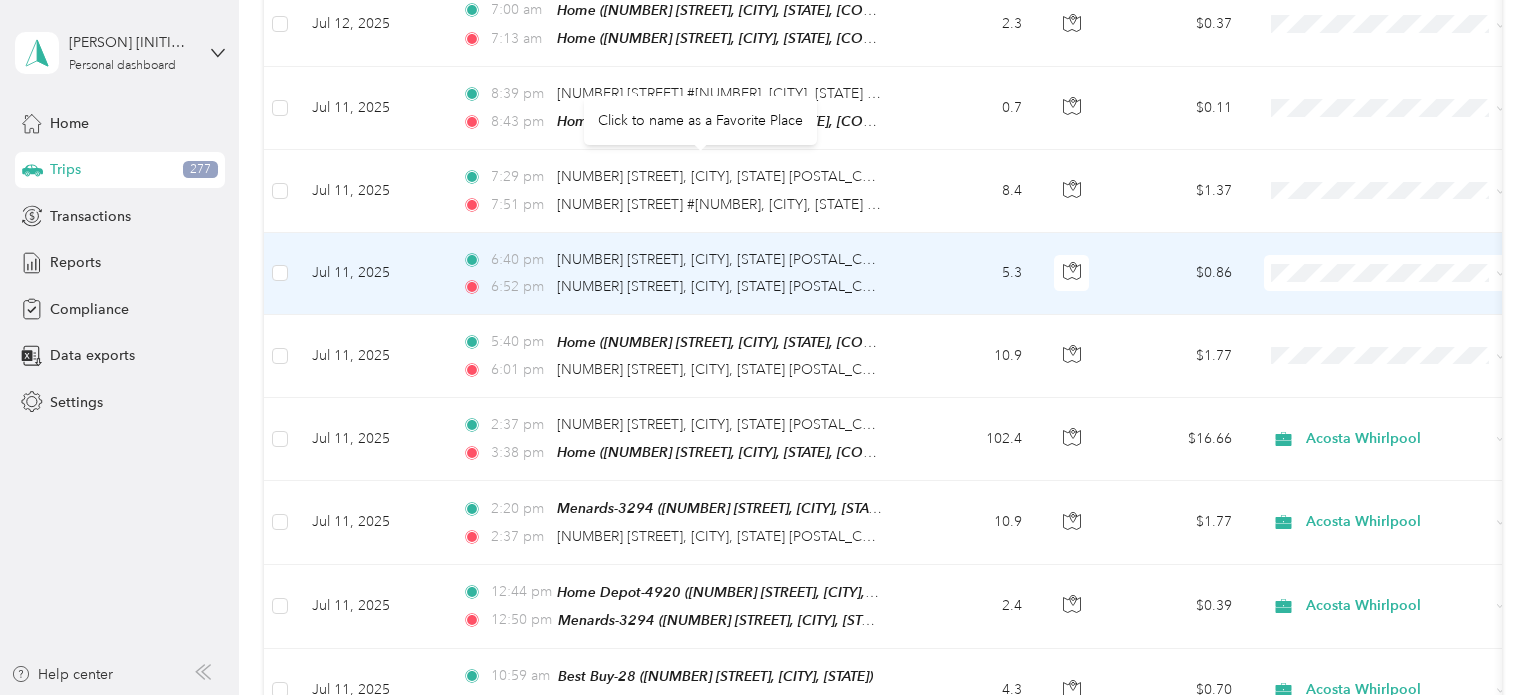 scroll, scrollTop: 5584, scrollLeft: 0, axis: vertical 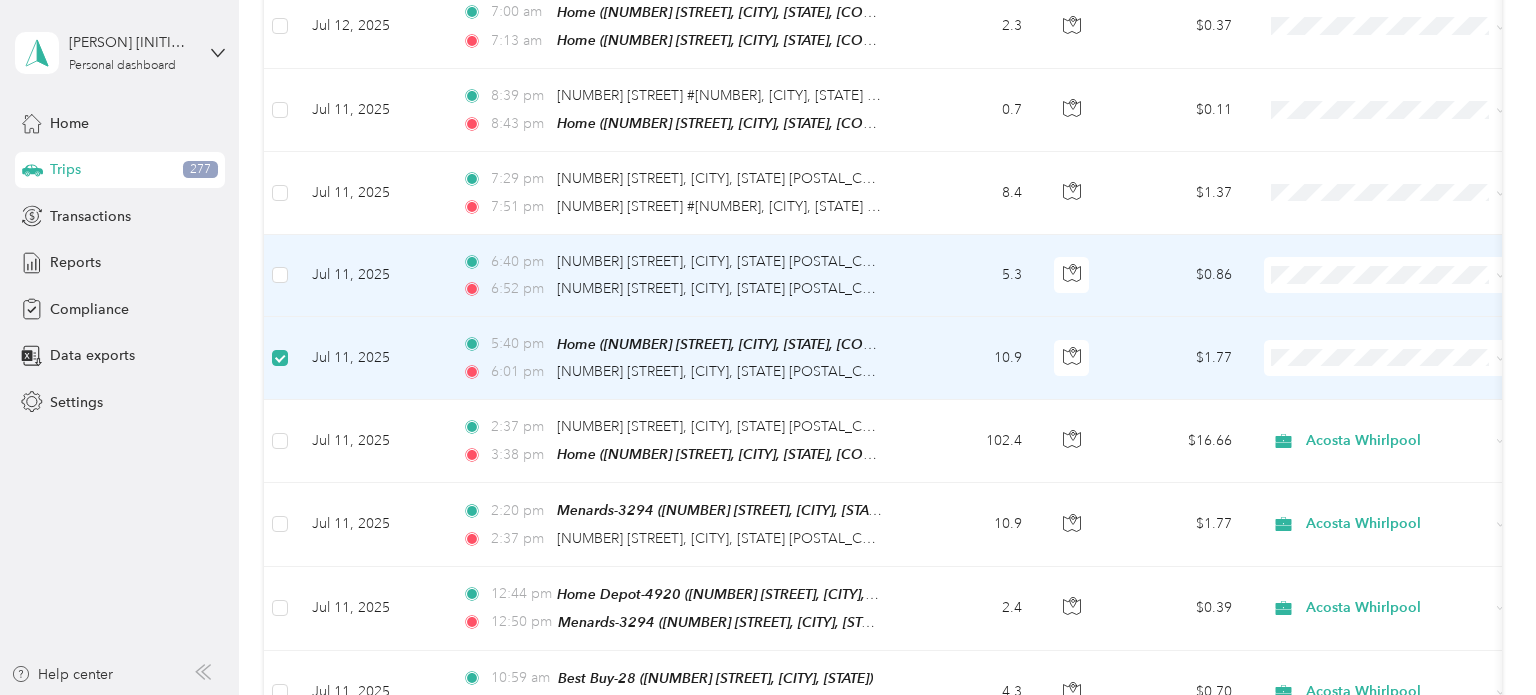click at bounding box center [280, 276] 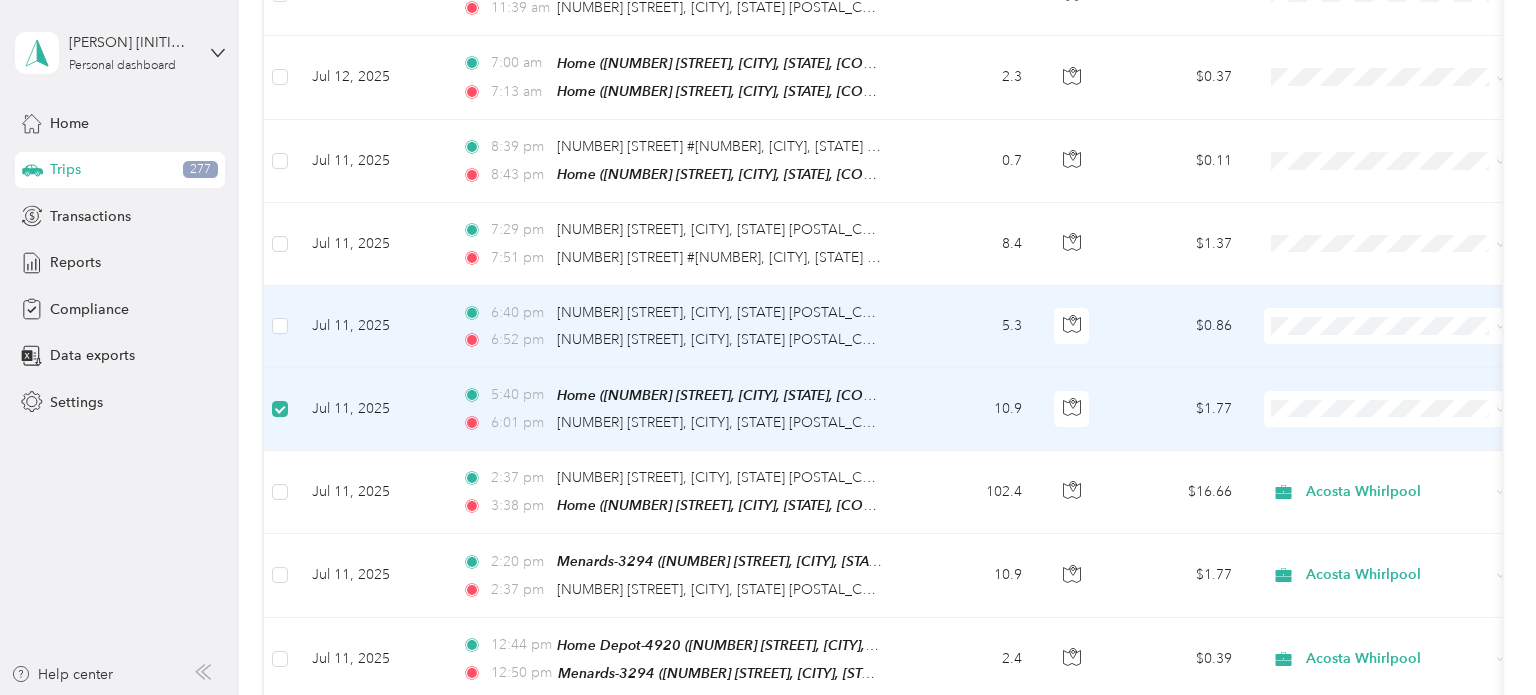 scroll, scrollTop: 5524, scrollLeft: 0, axis: vertical 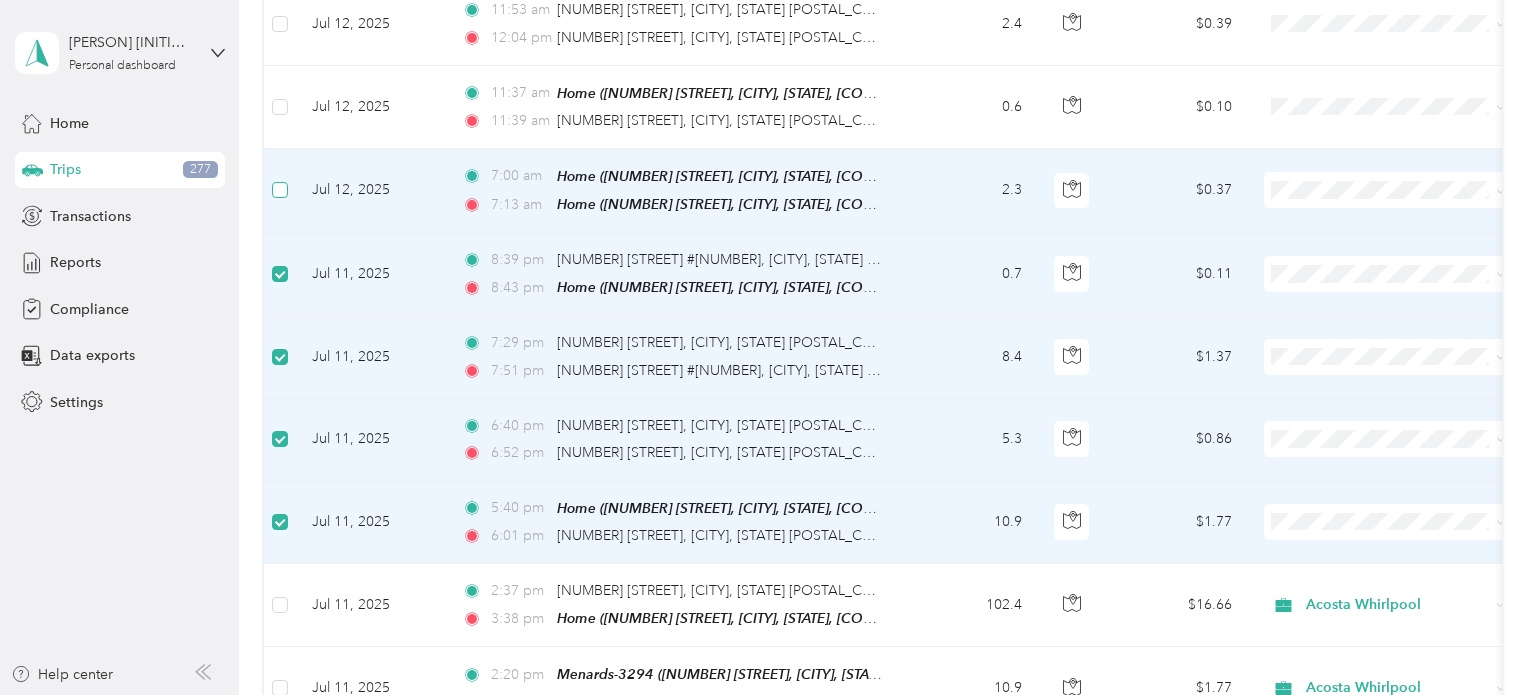 click at bounding box center (280, 190) 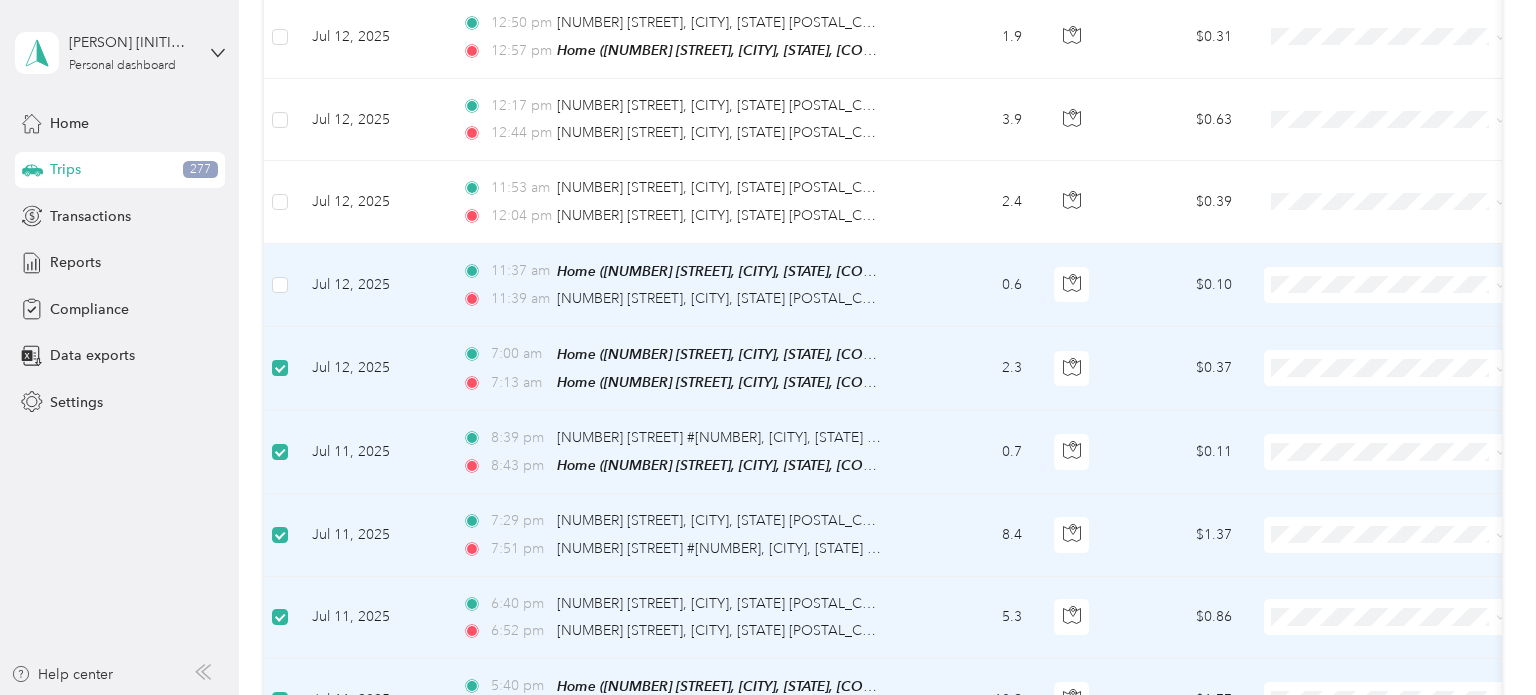 scroll, scrollTop: 5237, scrollLeft: 0, axis: vertical 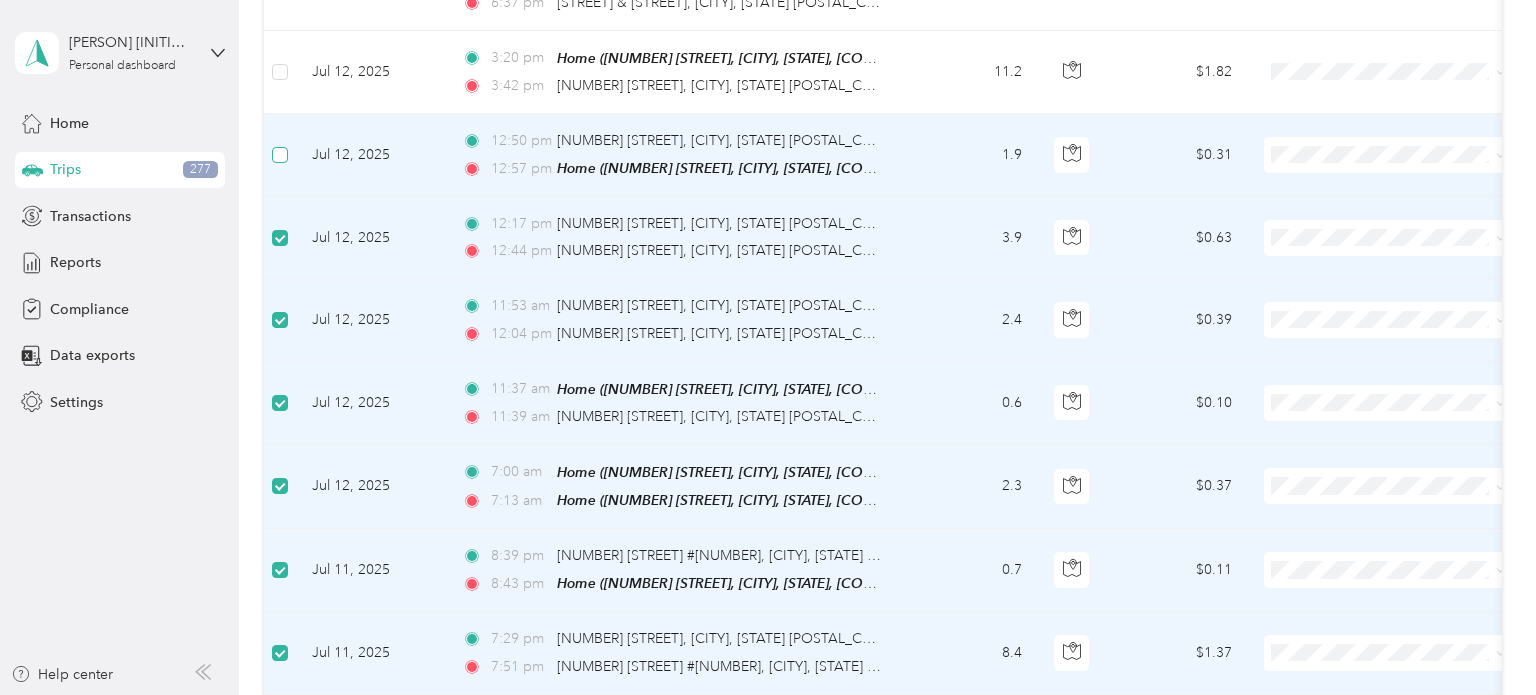 click at bounding box center (280, 155) 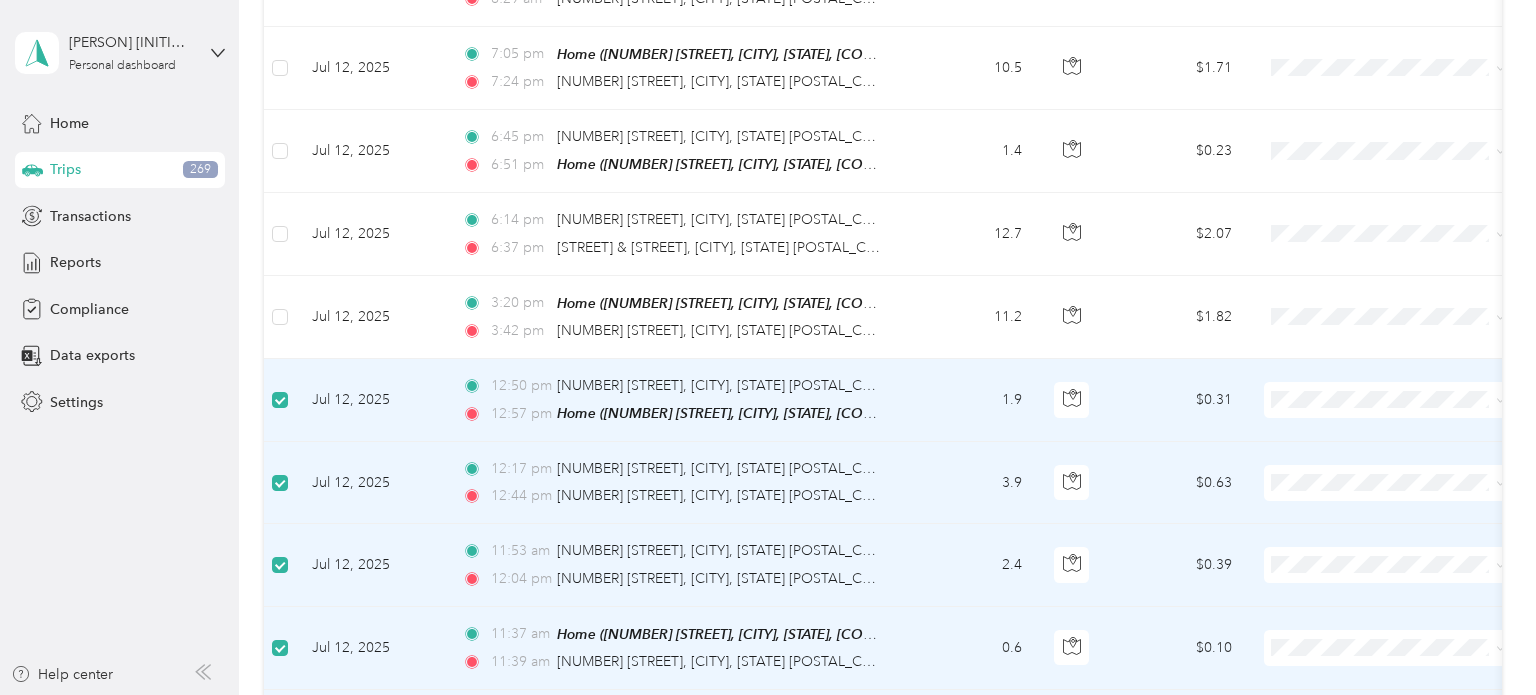 scroll, scrollTop: 4875, scrollLeft: 0, axis: vertical 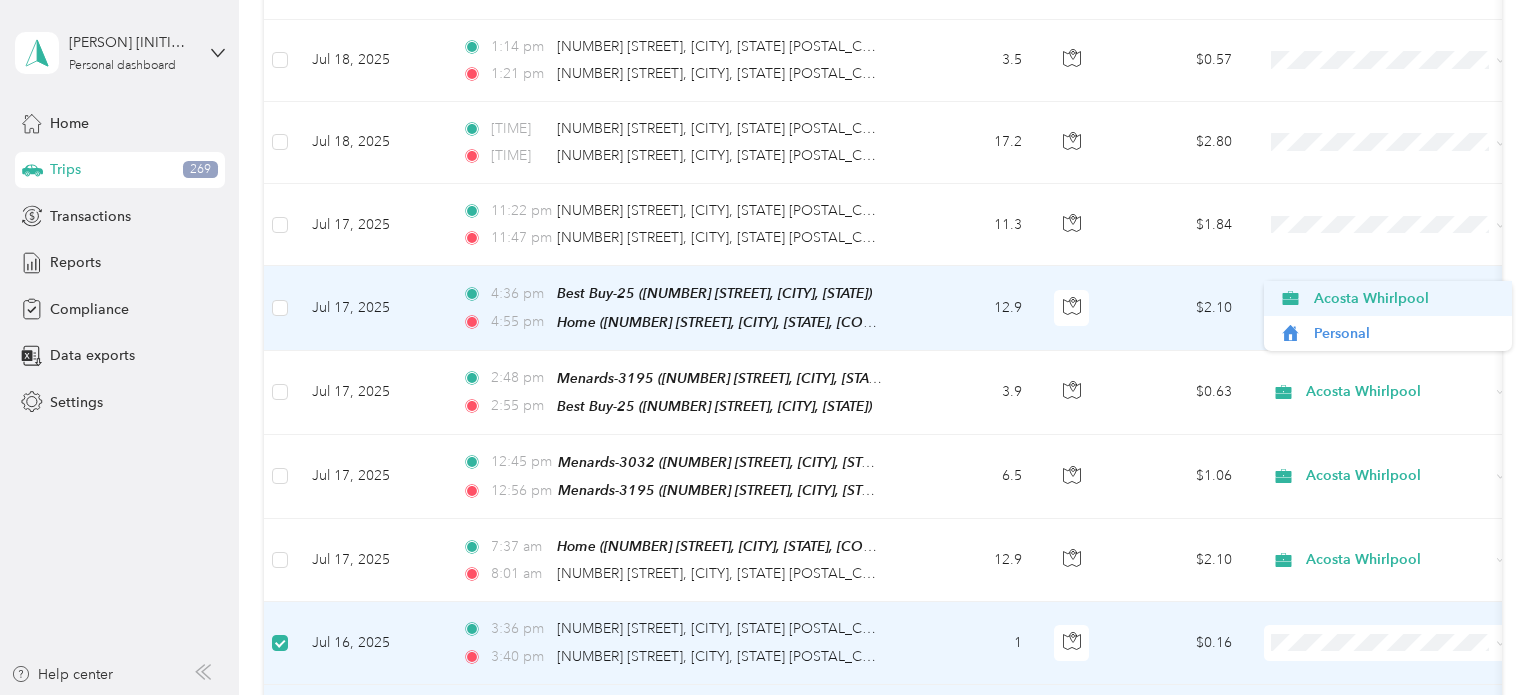 click on "Acosta Whirlpool" at bounding box center [1406, 298] 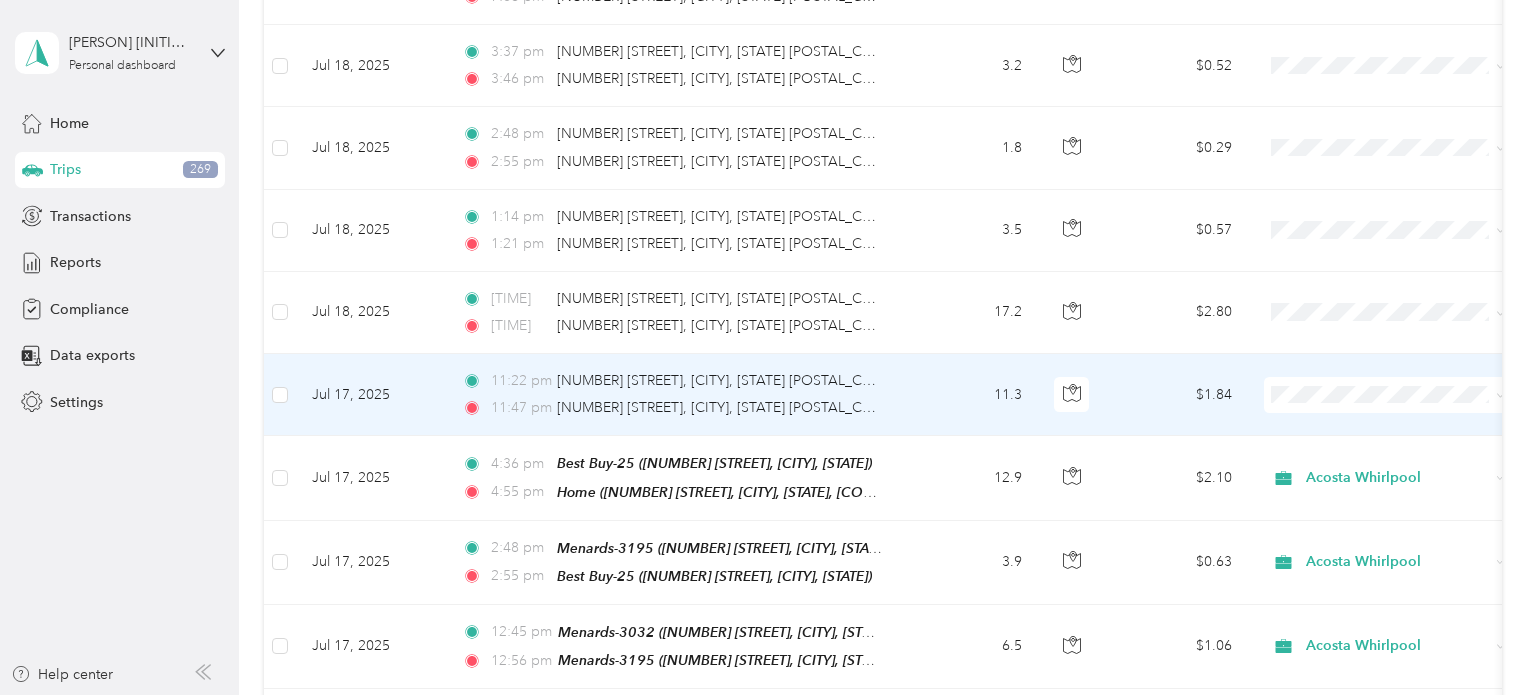 scroll, scrollTop: 2973, scrollLeft: 0, axis: vertical 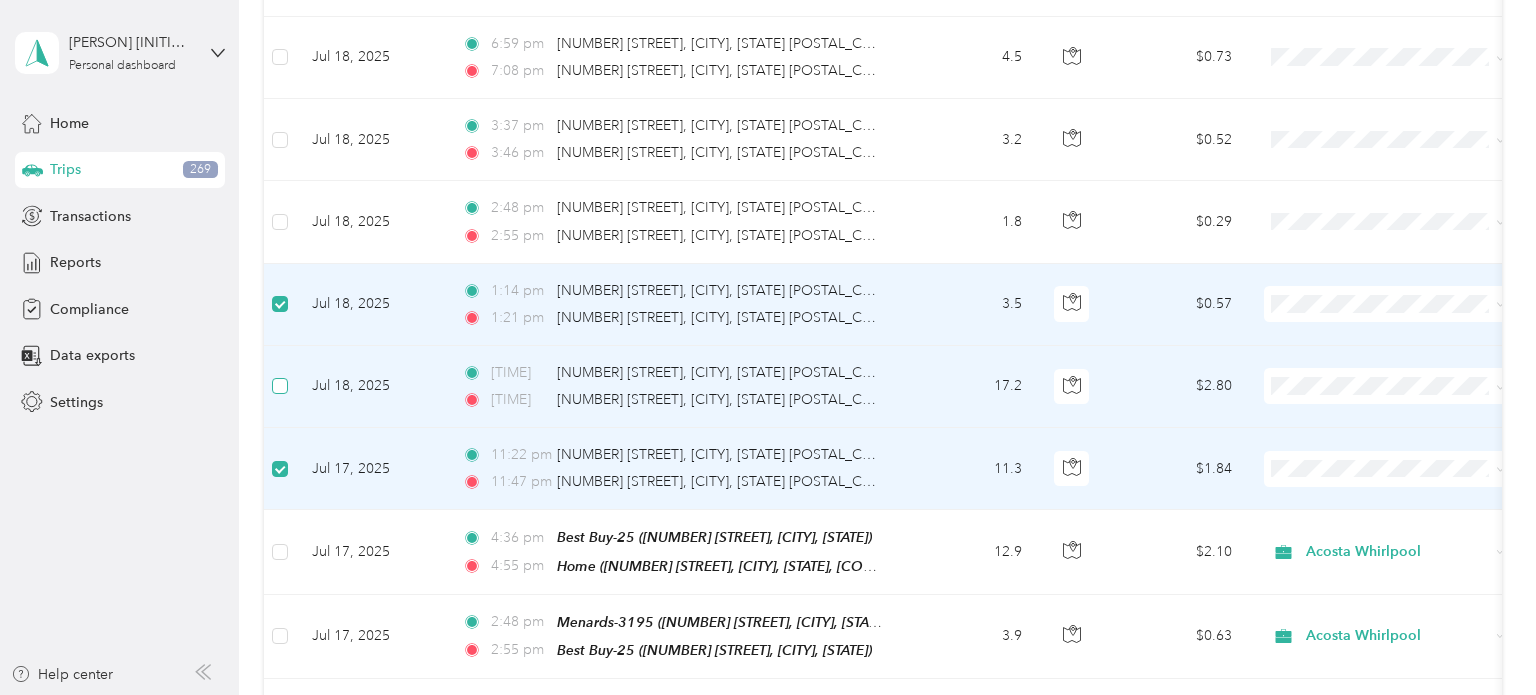 click at bounding box center [280, 386] 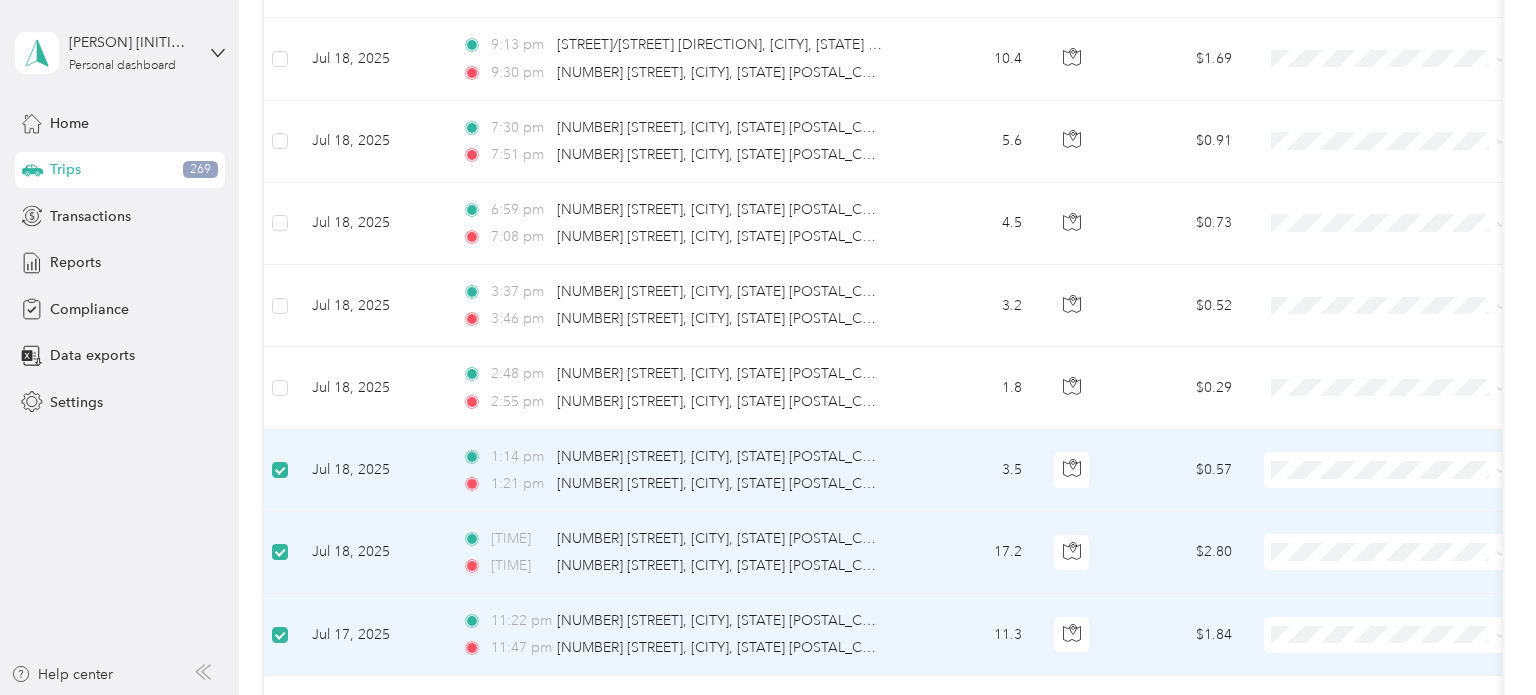 scroll, scrollTop: 2736, scrollLeft: 0, axis: vertical 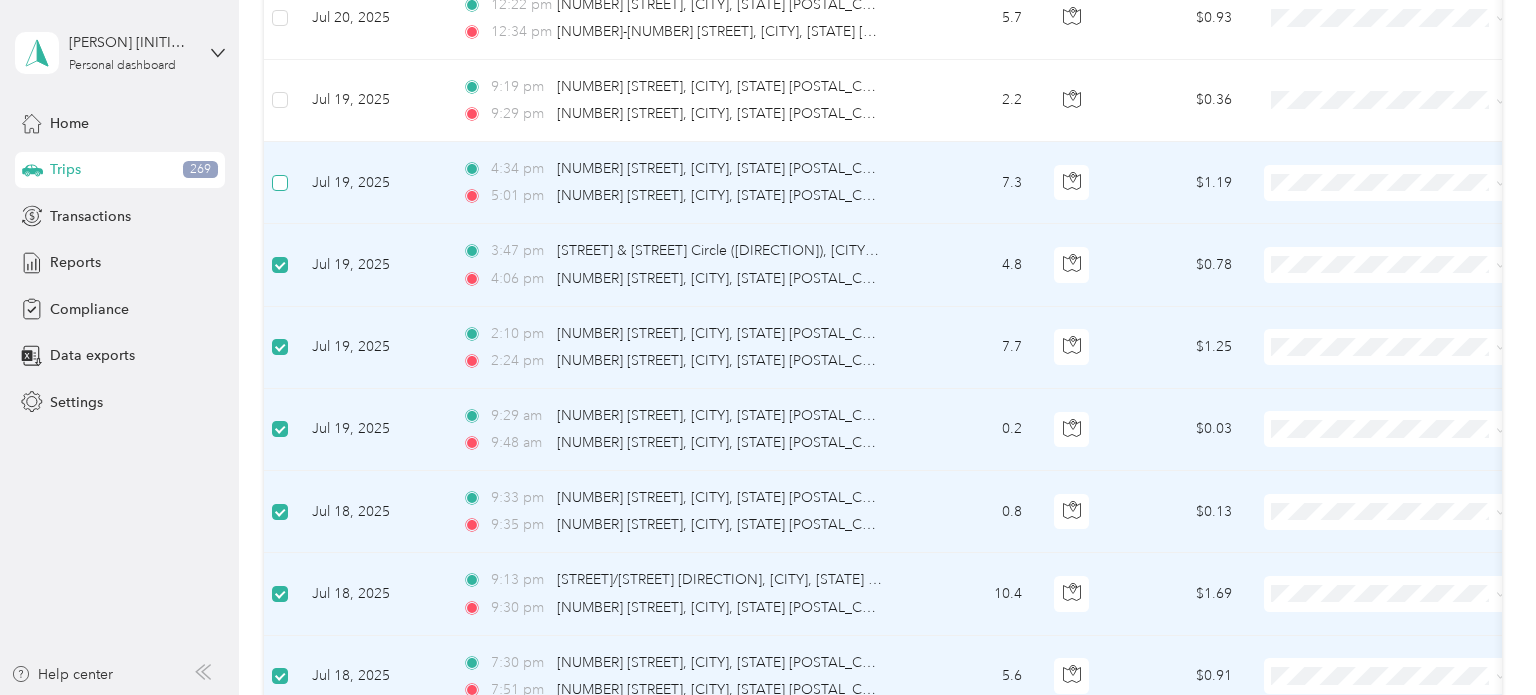 click at bounding box center [280, 183] 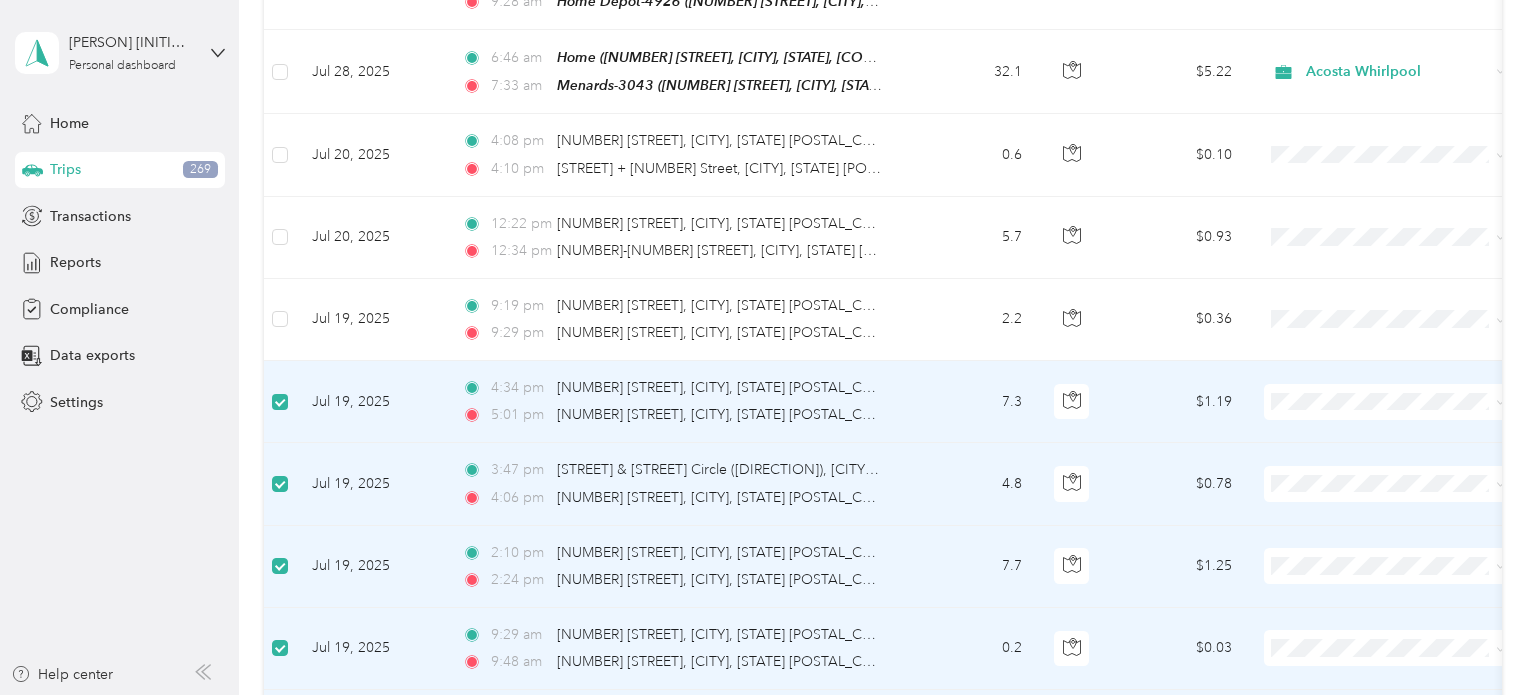scroll, scrollTop: 1972, scrollLeft: 0, axis: vertical 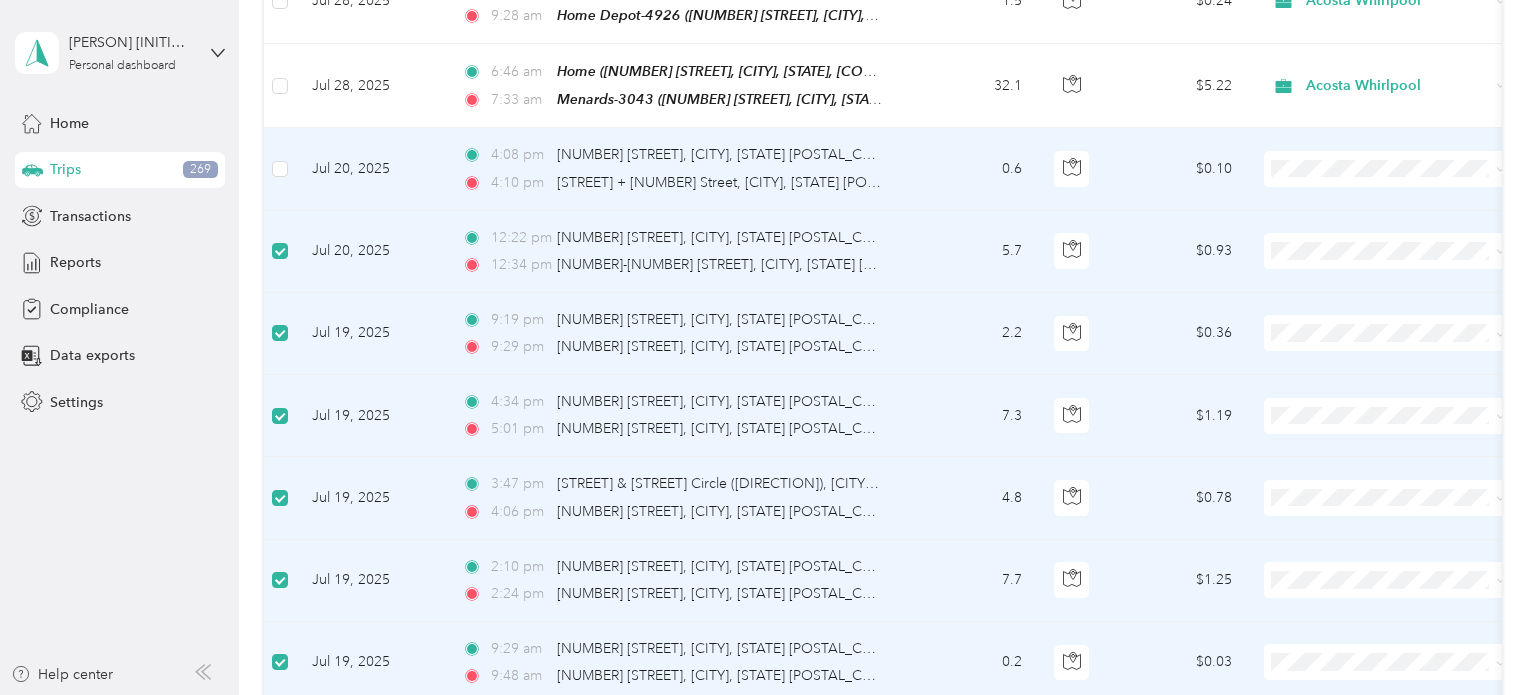 click at bounding box center (280, 169) 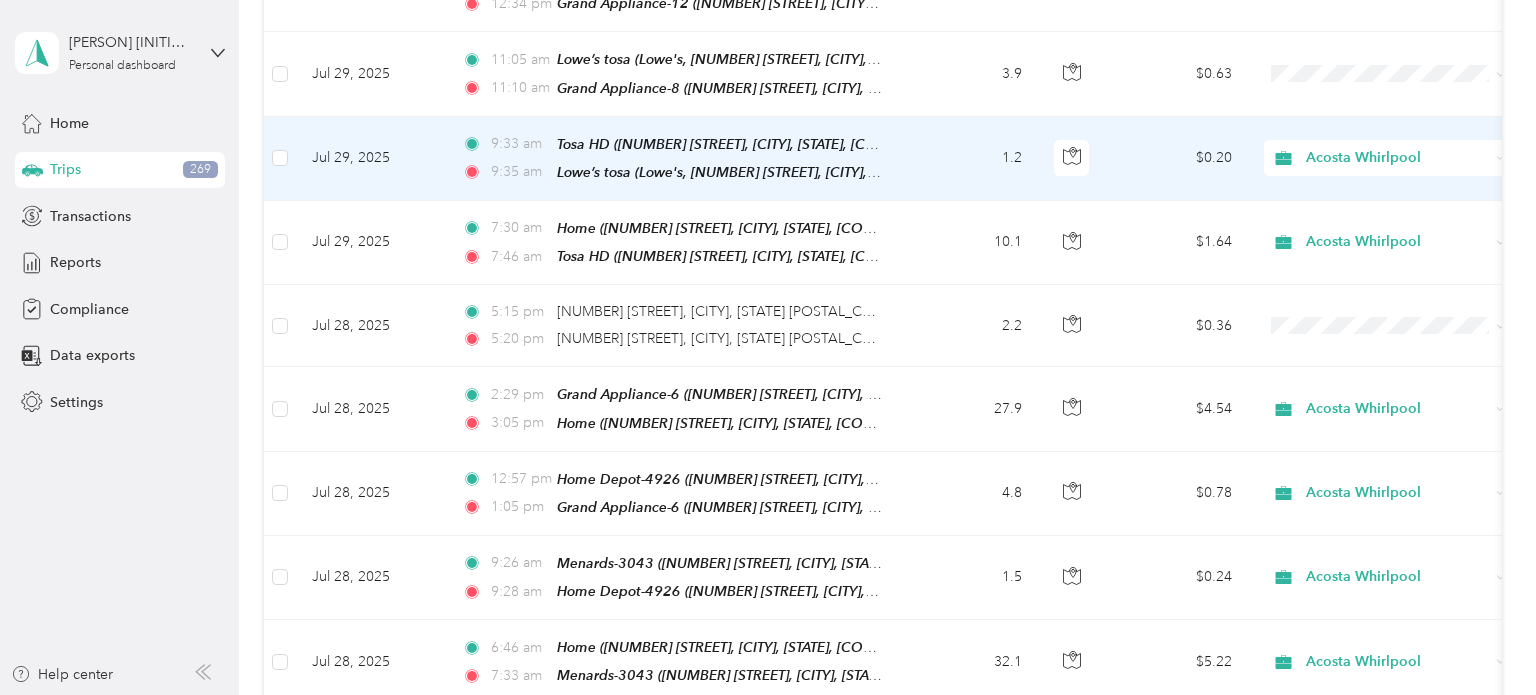scroll, scrollTop: 1395, scrollLeft: 0, axis: vertical 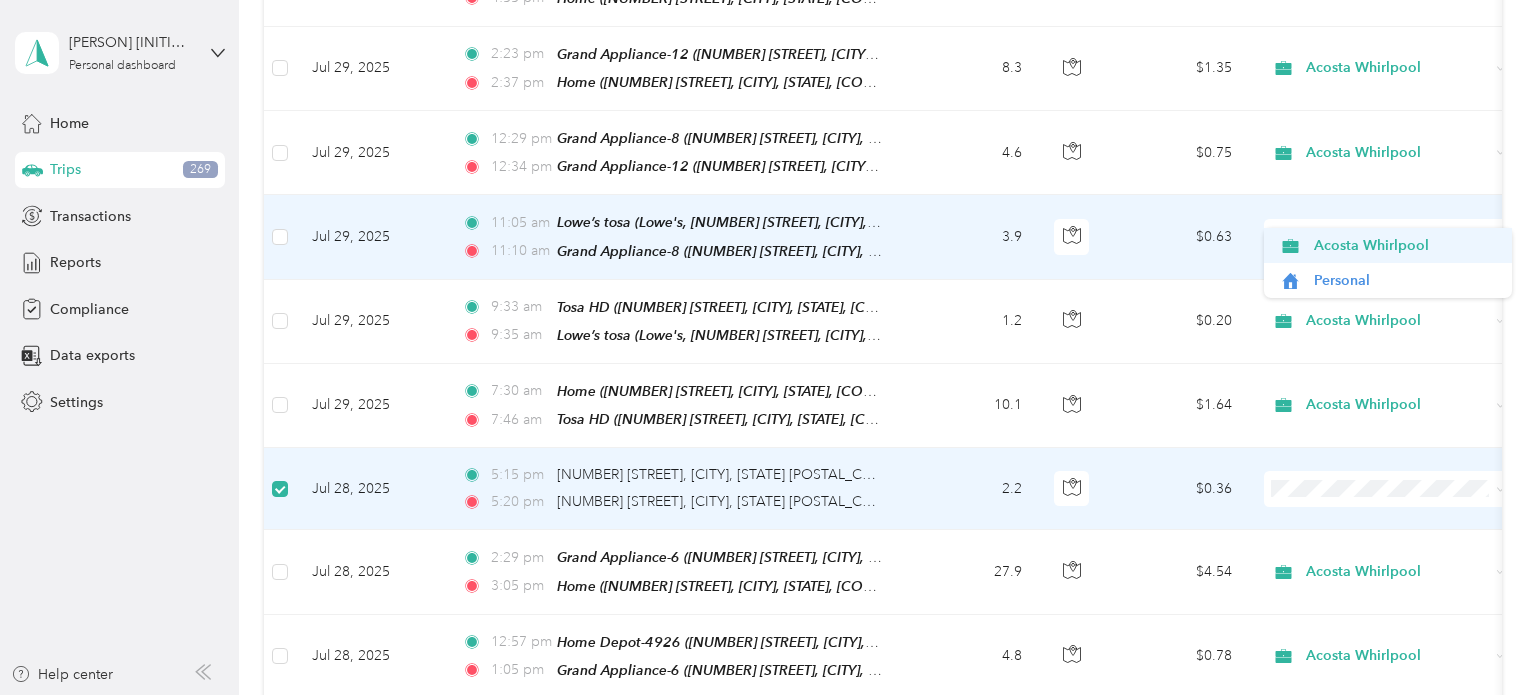 click 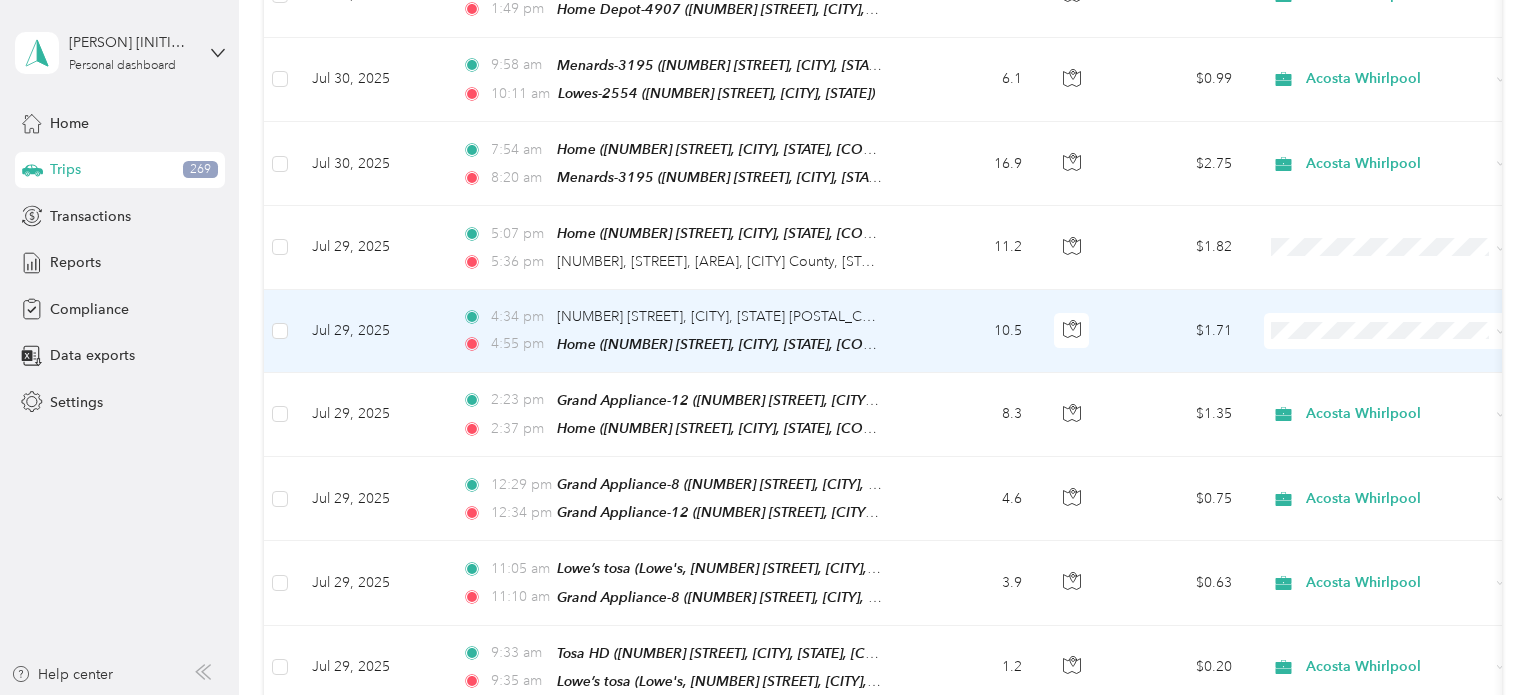 scroll, scrollTop: 880, scrollLeft: 0, axis: vertical 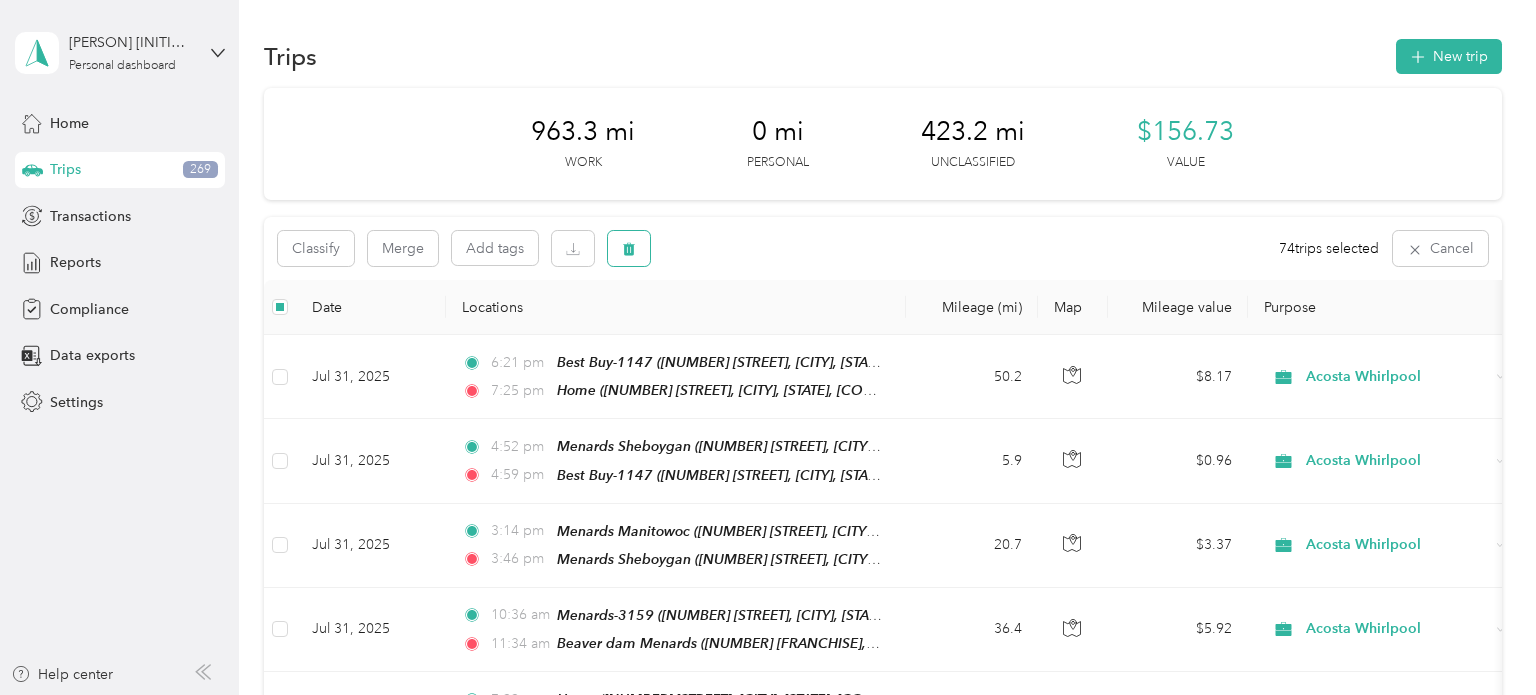 click 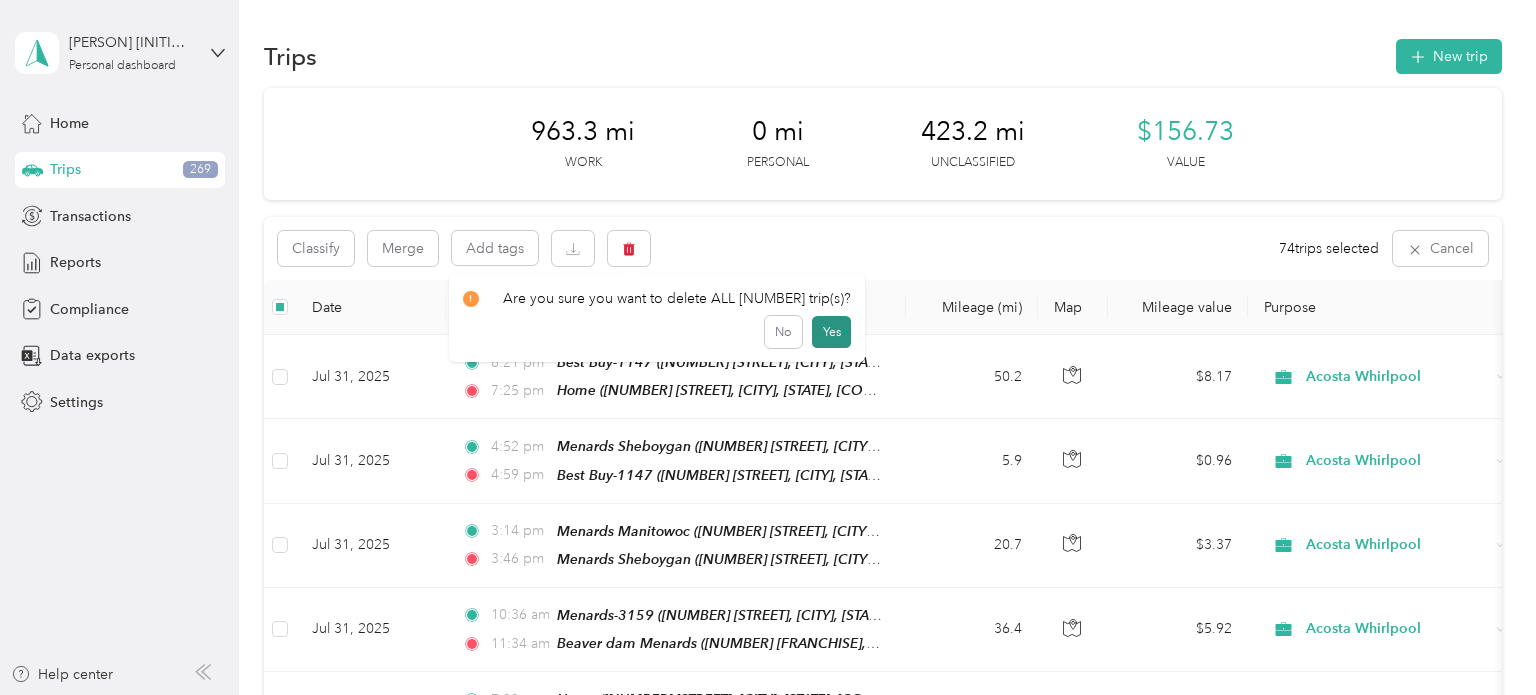 click on "Yes" at bounding box center [831, 332] 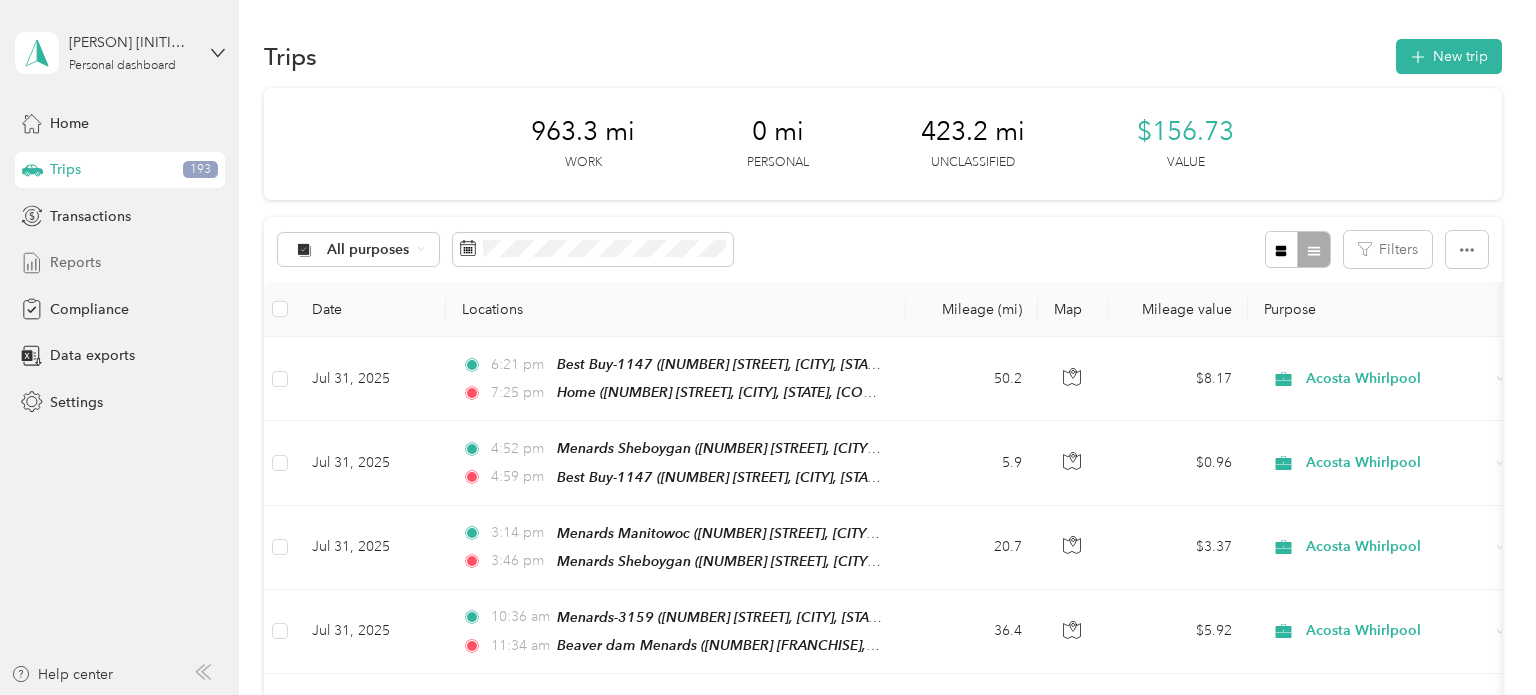 click on "Reports" at bounding box center (120, 263) 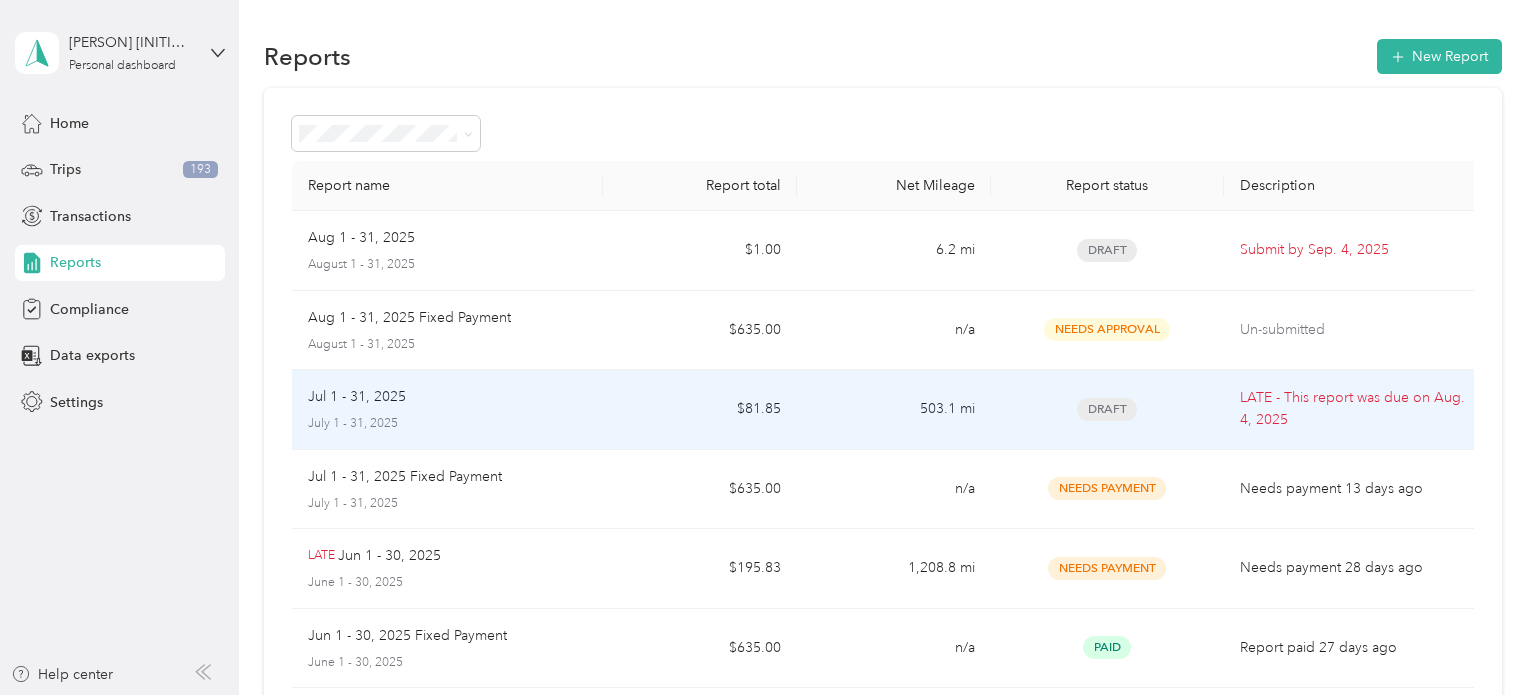 click on "Draft" at bounding box center (1107, 409) 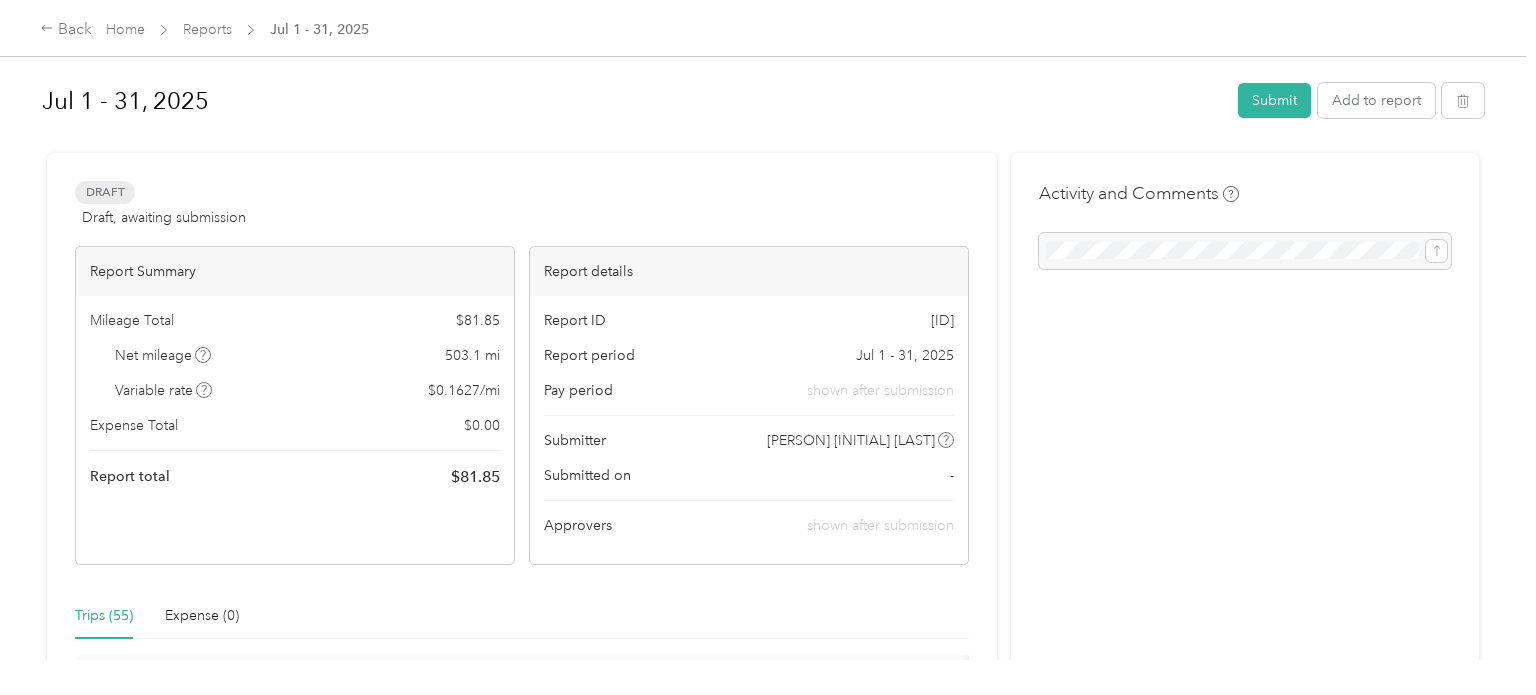 click on "Jul 1 - 31, 2025 Submit Add to report" at bounding box center (763, 104) 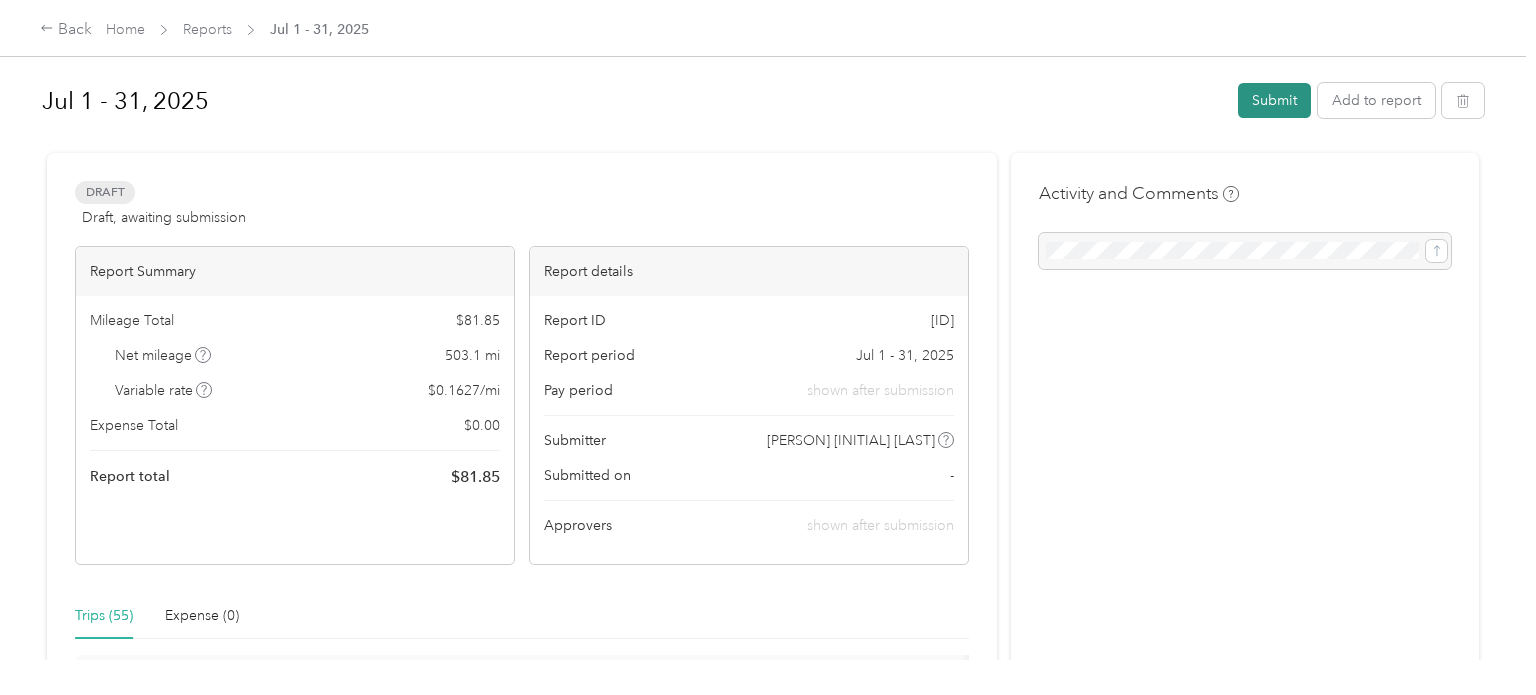 click on "Submit" at bounding box center (1274, 100) 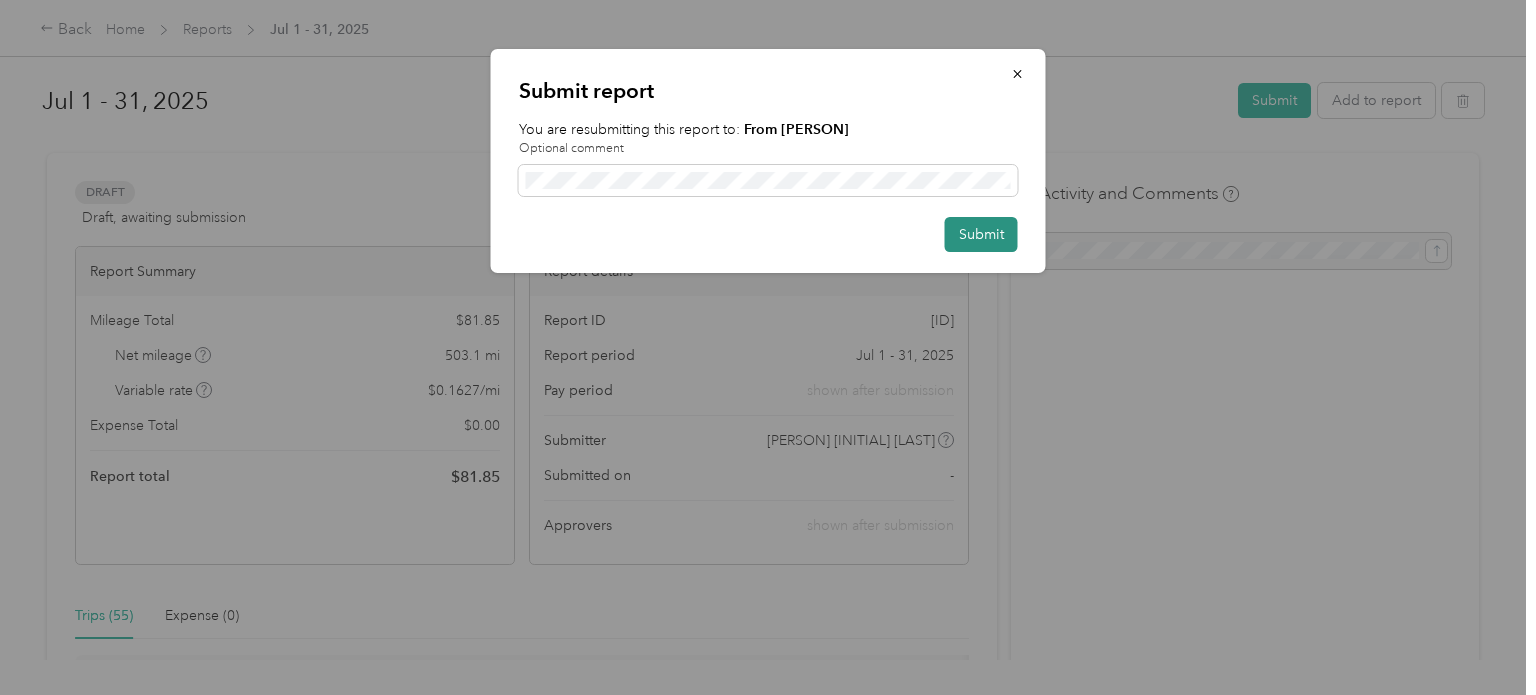 click on "Submit" at bounding box center [981, 234] 